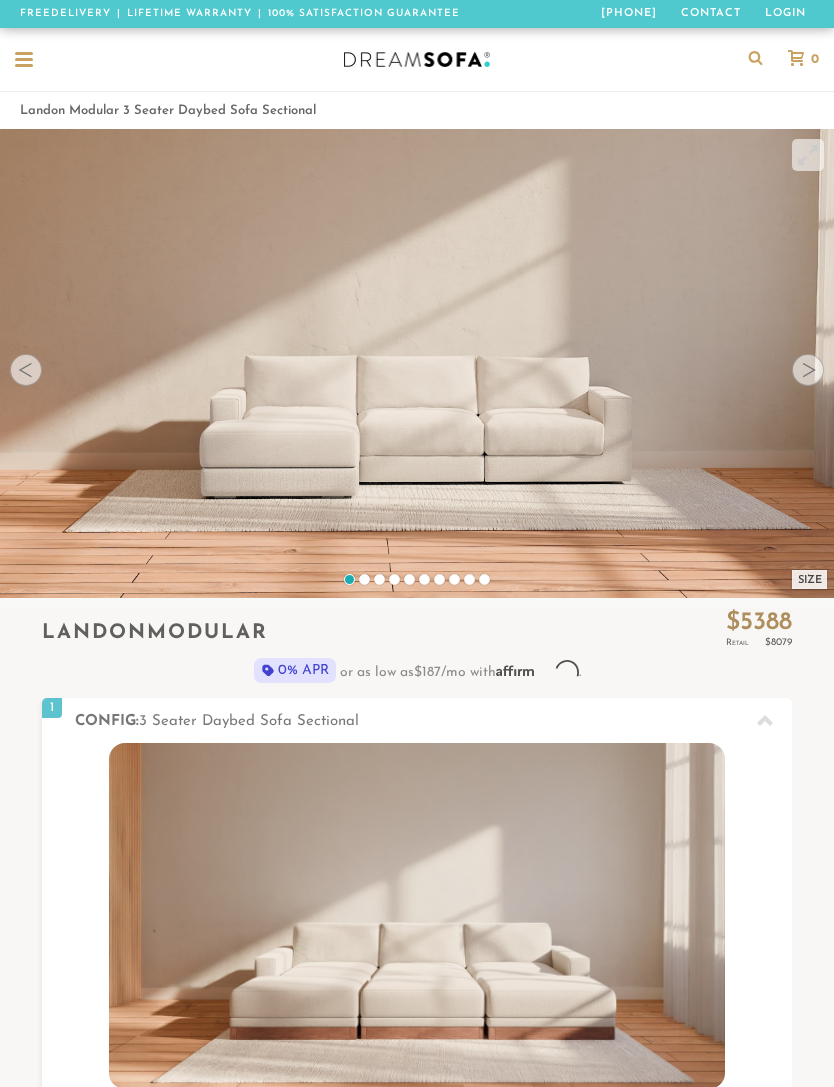 scroll, scrollTop: 0, scrollLeft: 0, axis: both 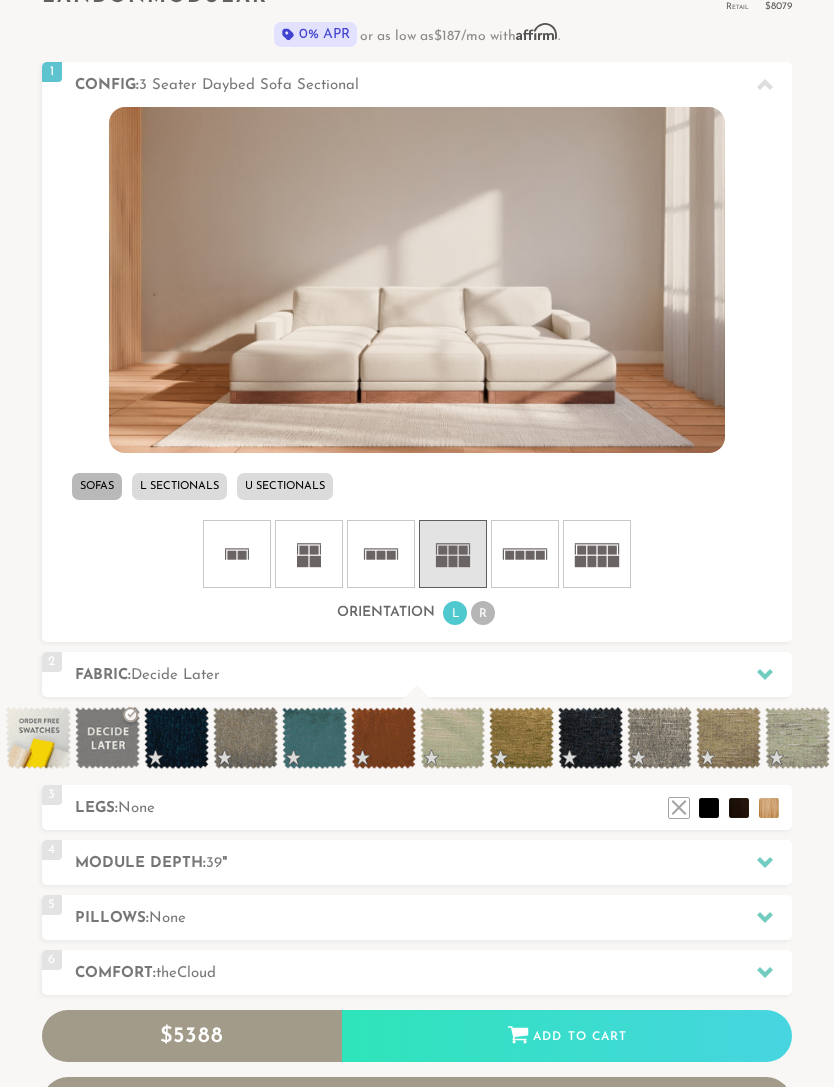 click 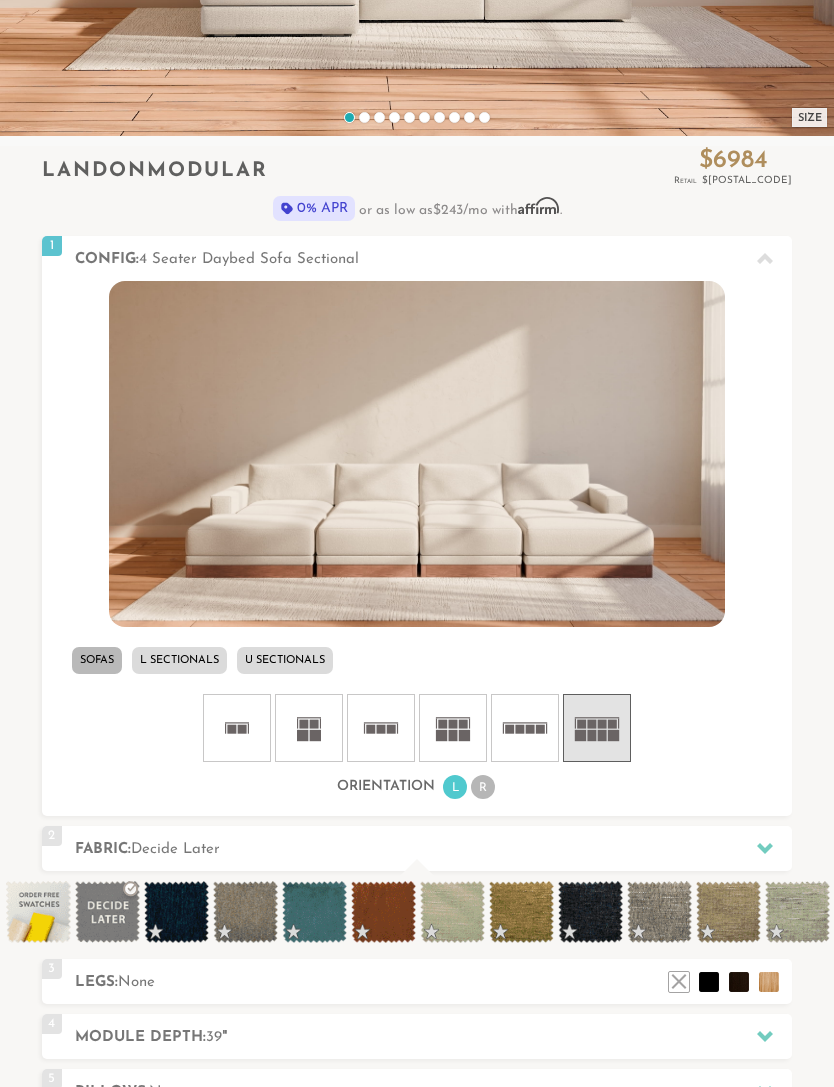 scroll, scrollTop: 448, scrollLeft: 0, axis: vertical 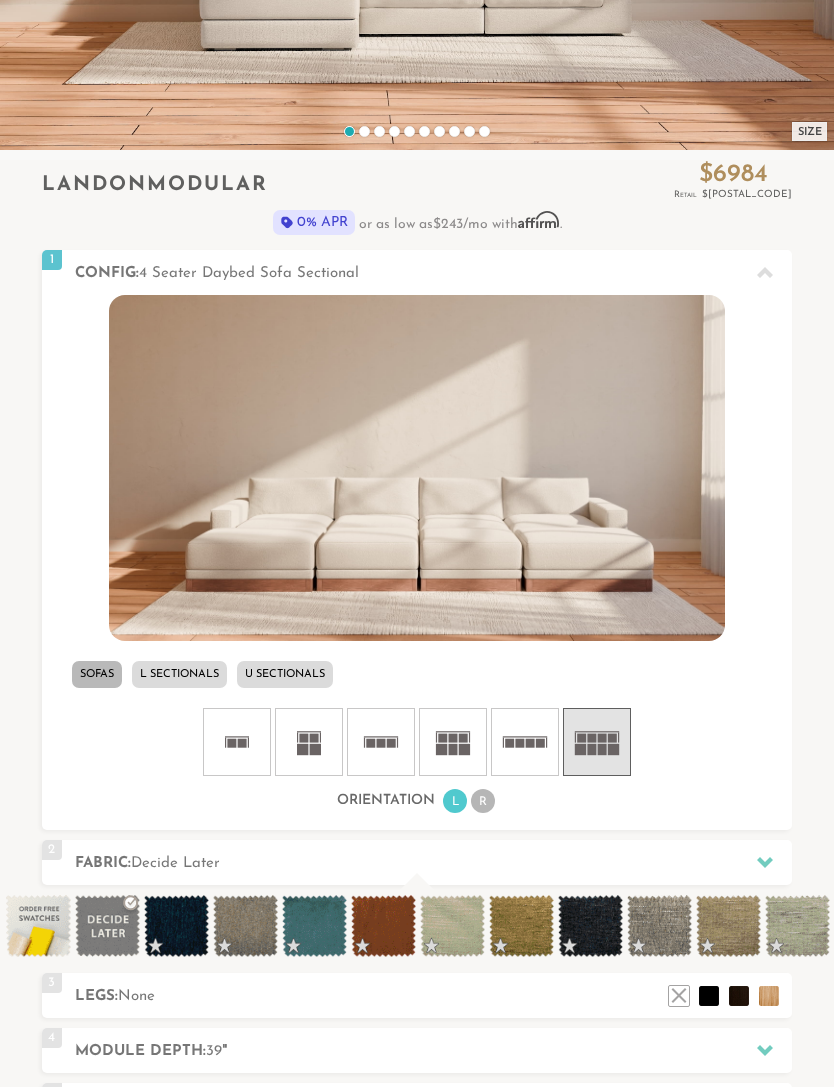 click on "R" at bounding box center [483, 801] 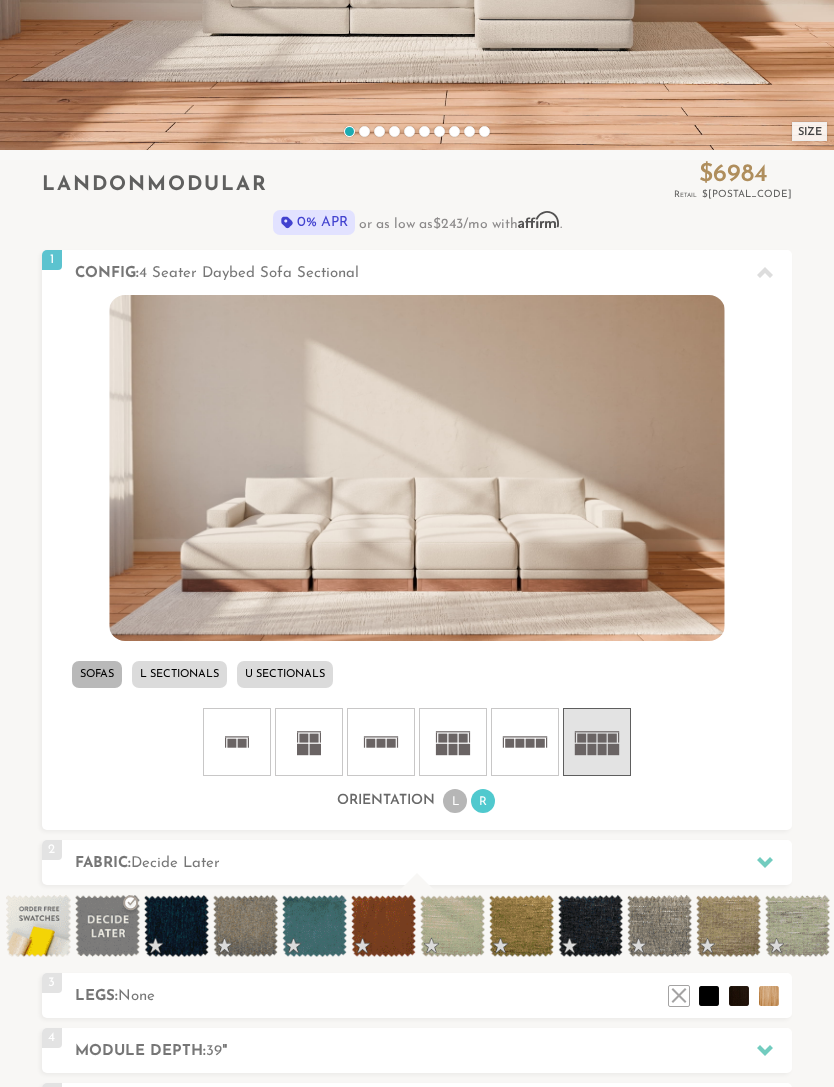 click on "L R" at bounding box center [469, 801] 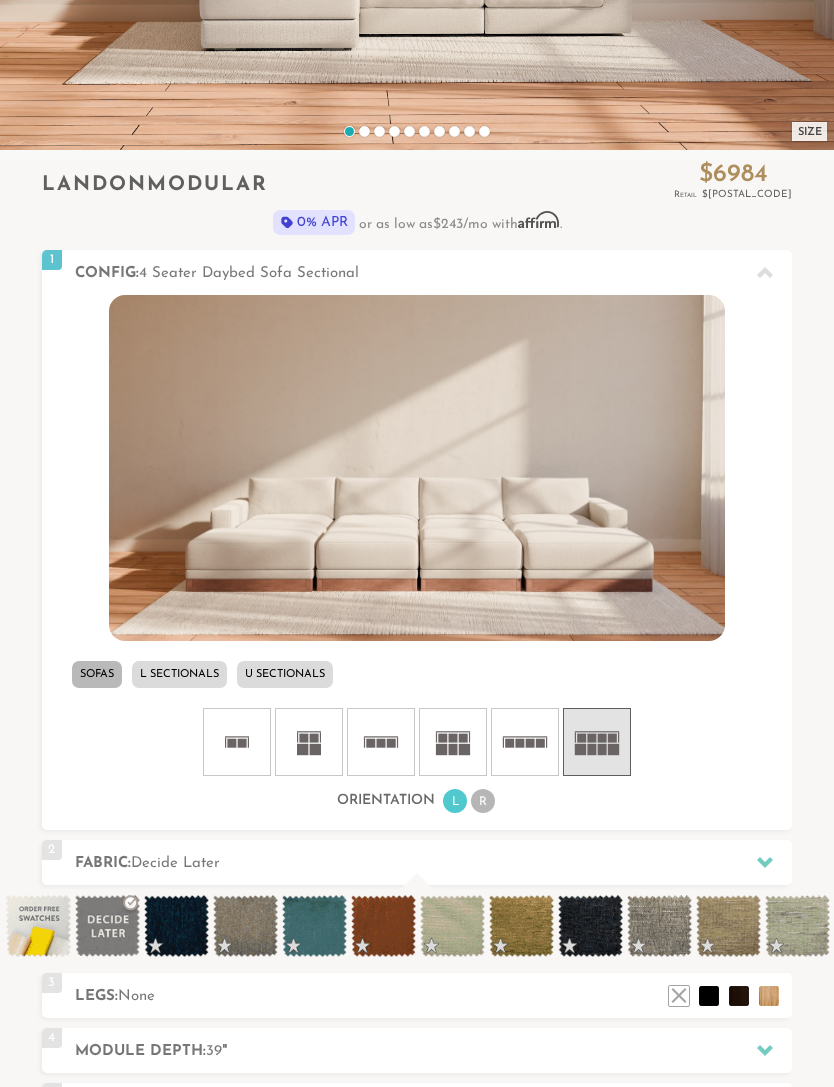click 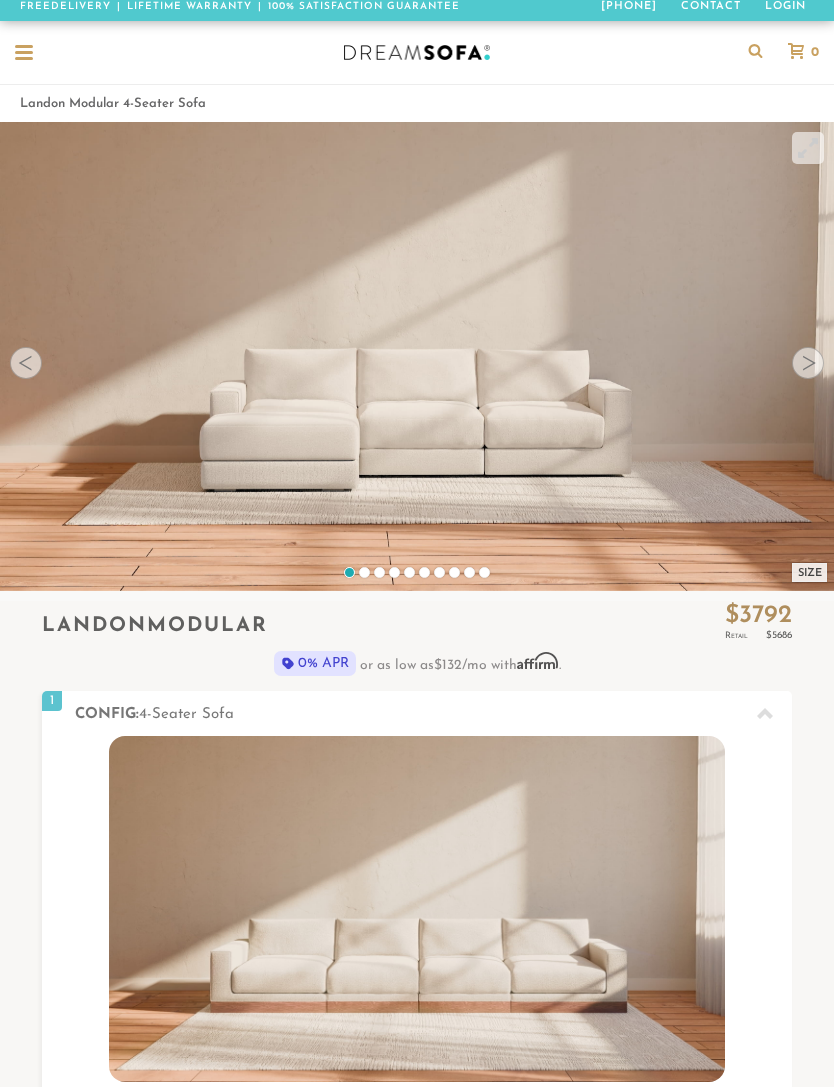 scroll, scrollTop: 0, scrollLeft: 0, axis: both 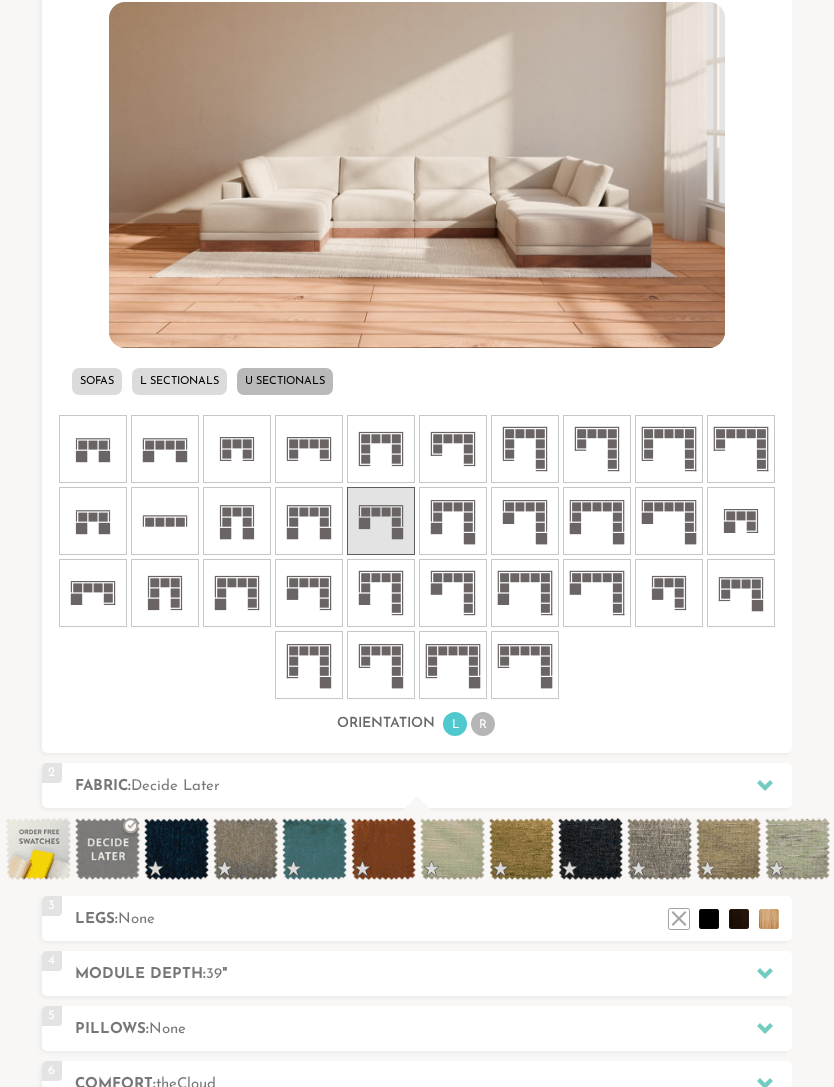 click on "R" at bounding box center [483, 724] 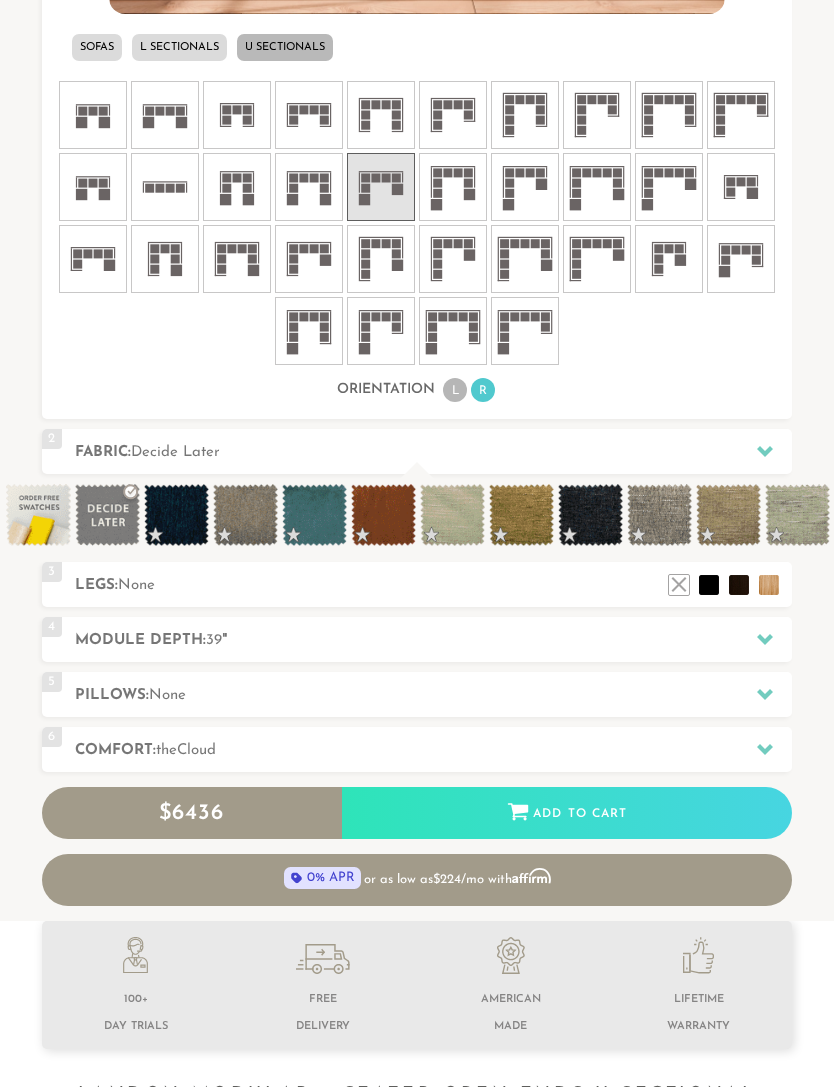 scroll, scrollTop: 1075, scrollLeft: 0, axis: vertical 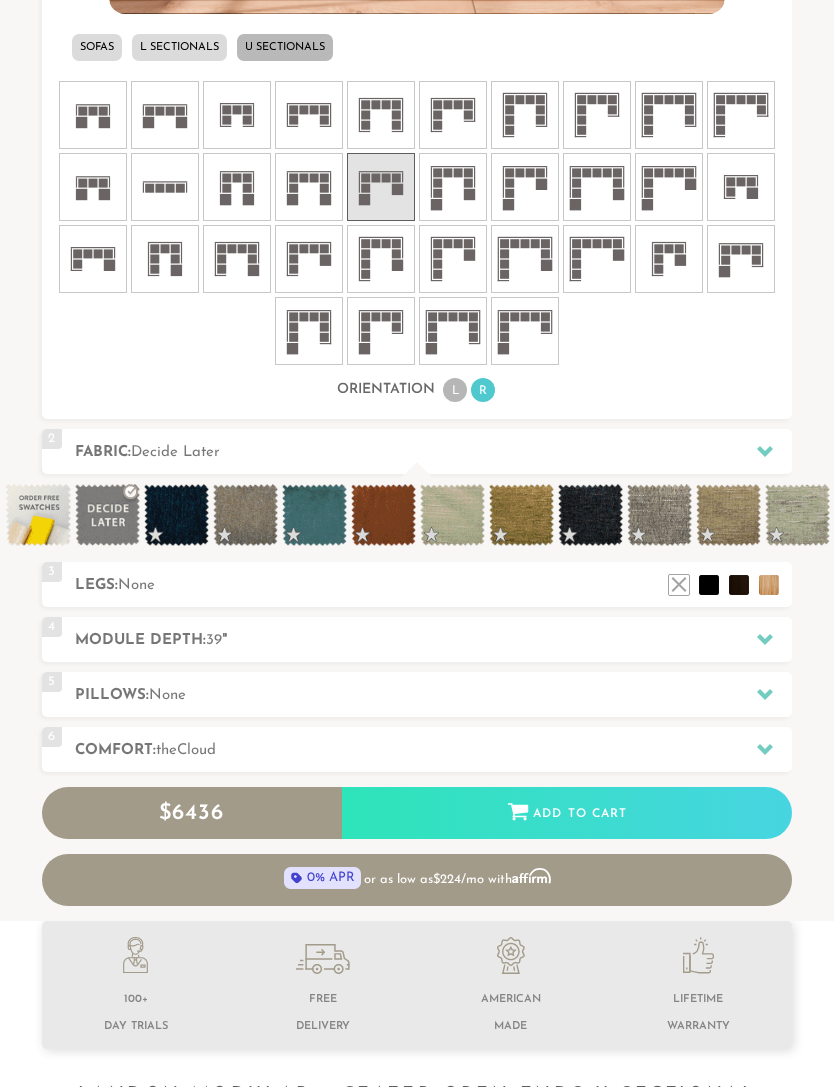 click at bounding box center (765, 639) 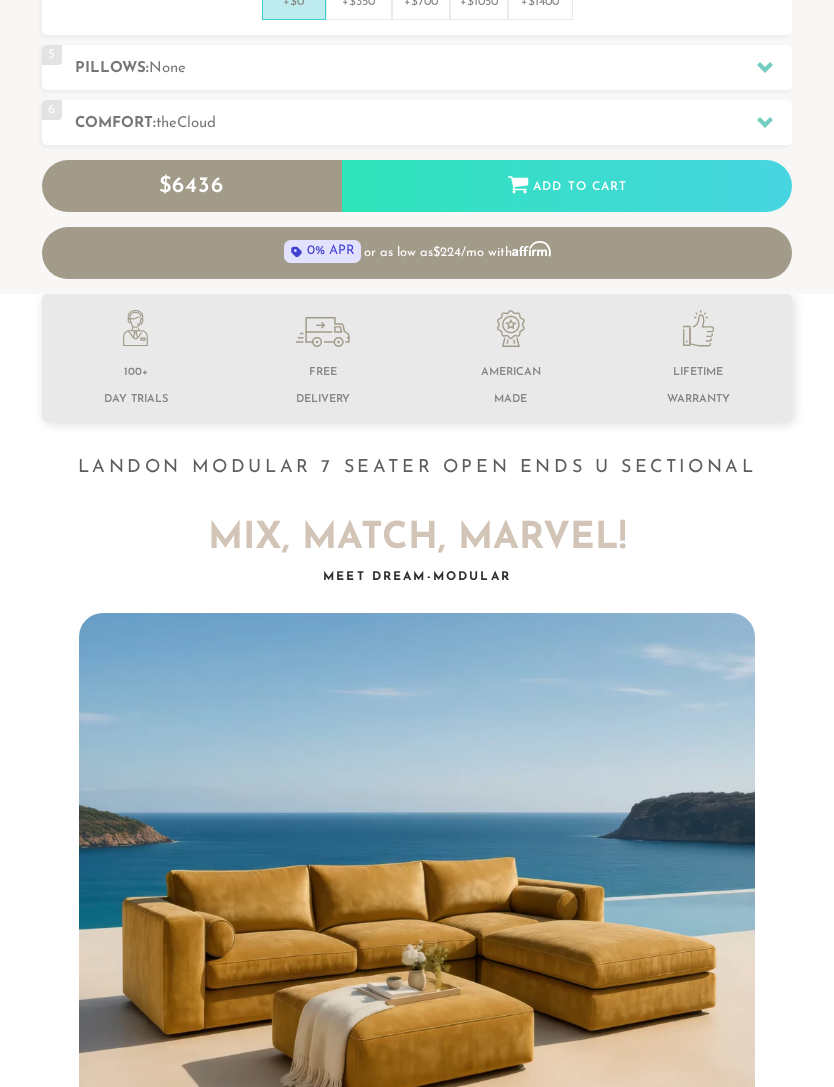 scroll, scrollTop: 18999, scrollLeft: 834, axis: both 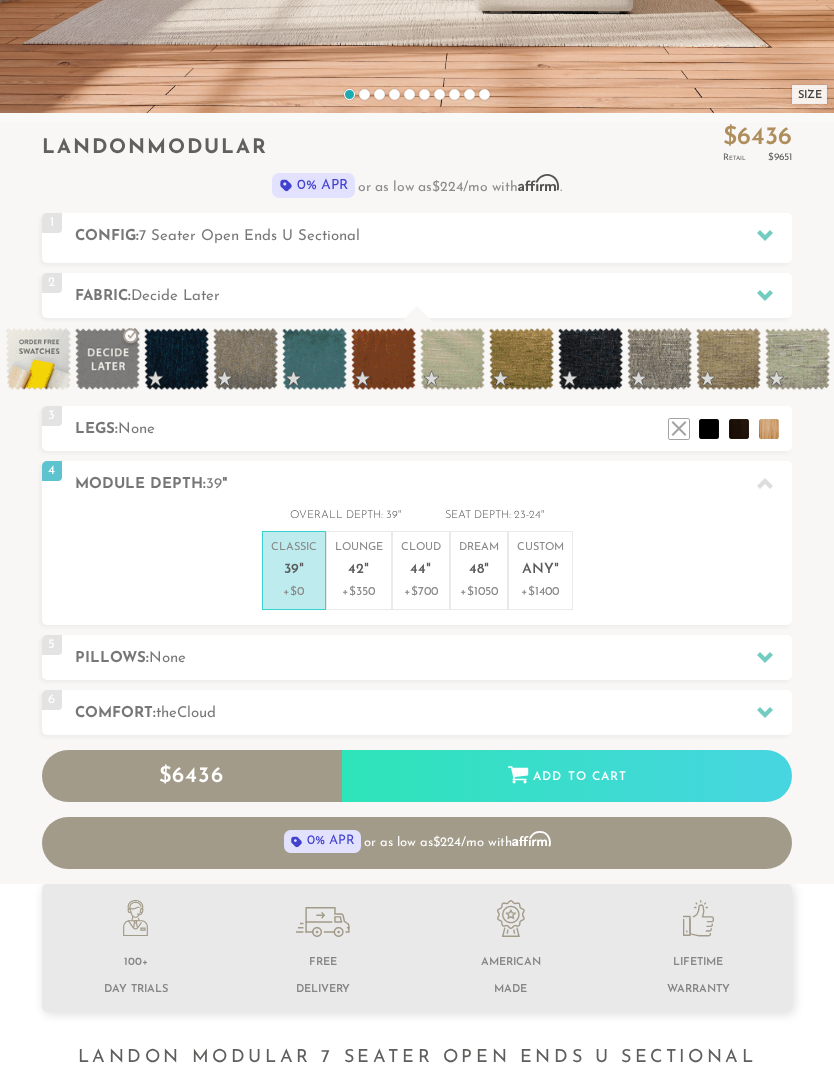 click on "Dream 48 "" at bounding box center [479, 561] 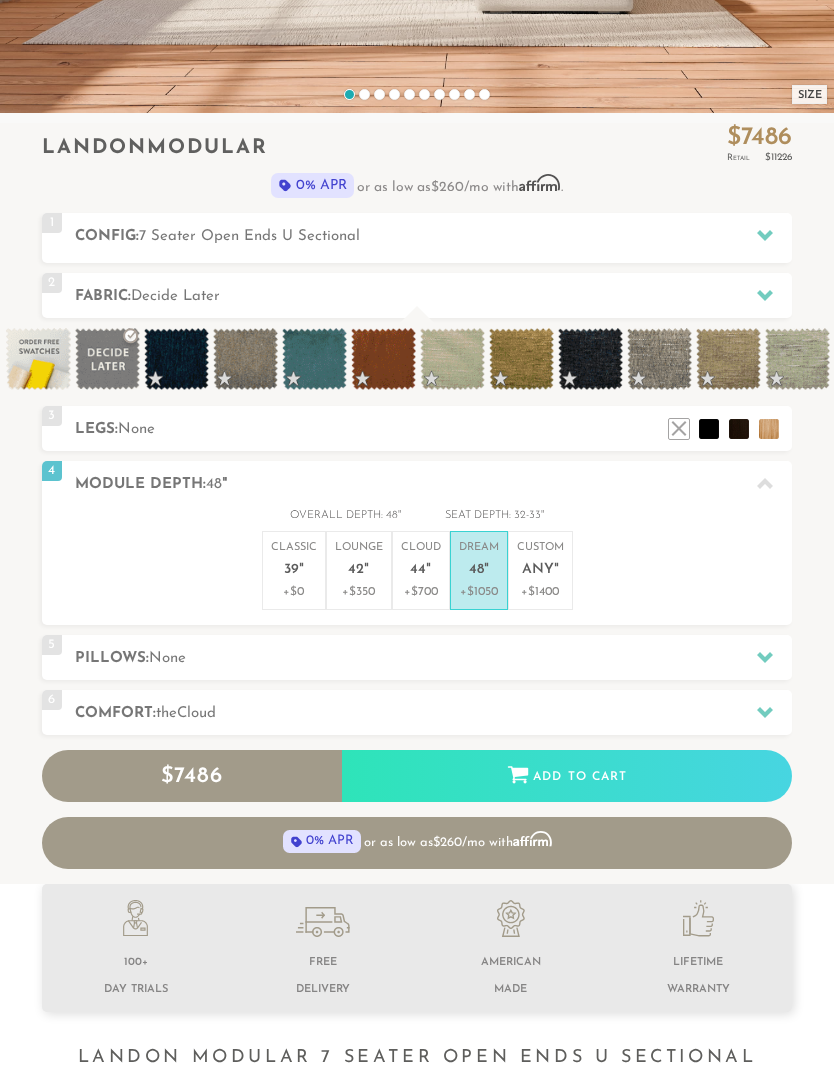click on "+$700" at bounding box center [421, 592] 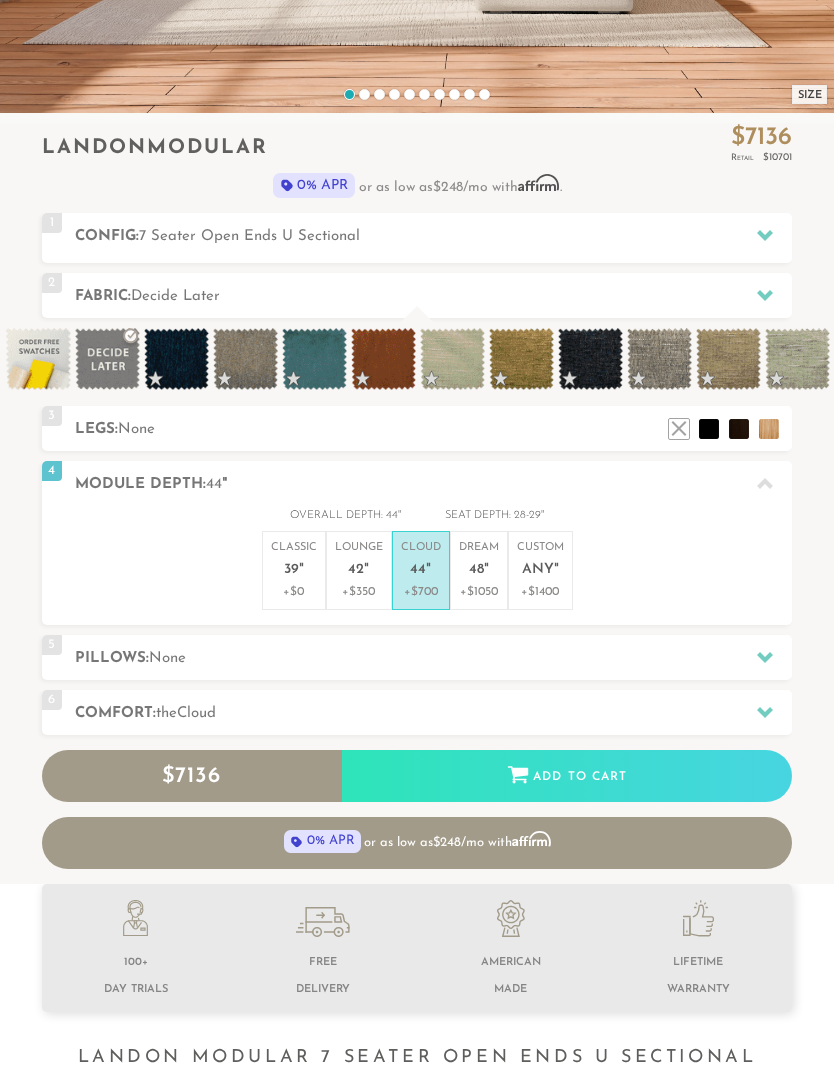click on "Dream 48 "" at bounding box center [479, 561] 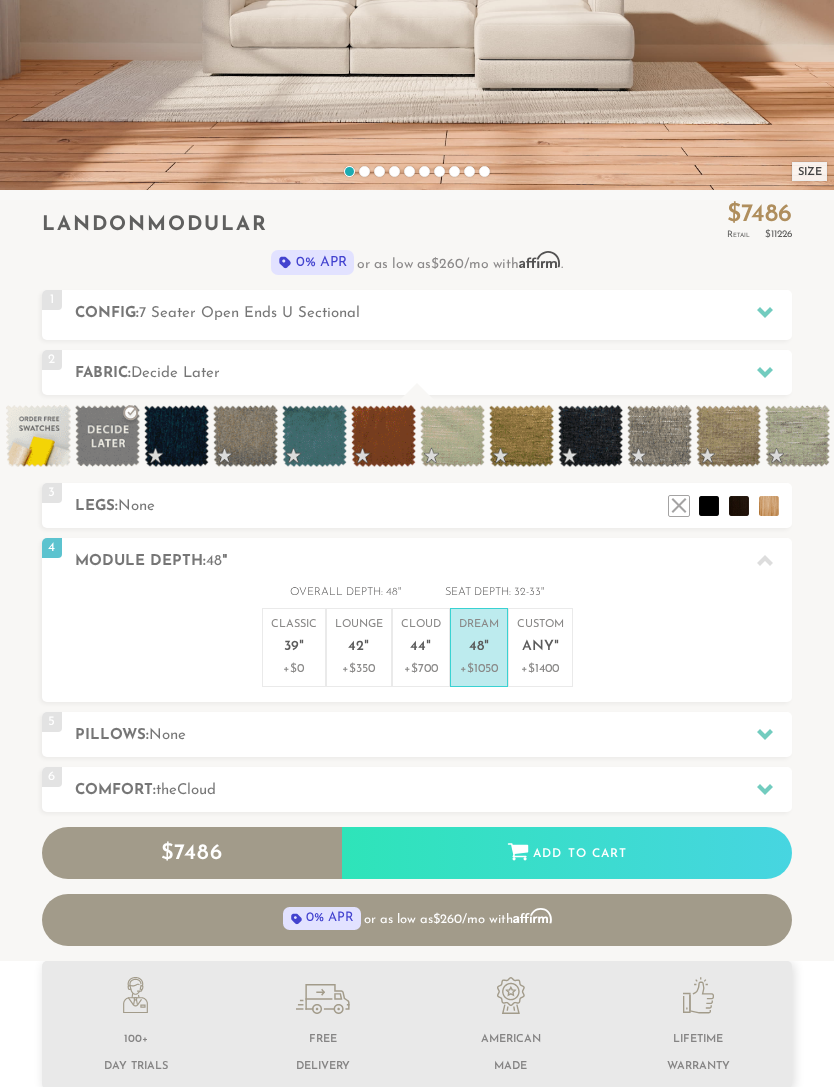 scroll, scrollTop: 403, scrollLeft: 0, axis: vertical 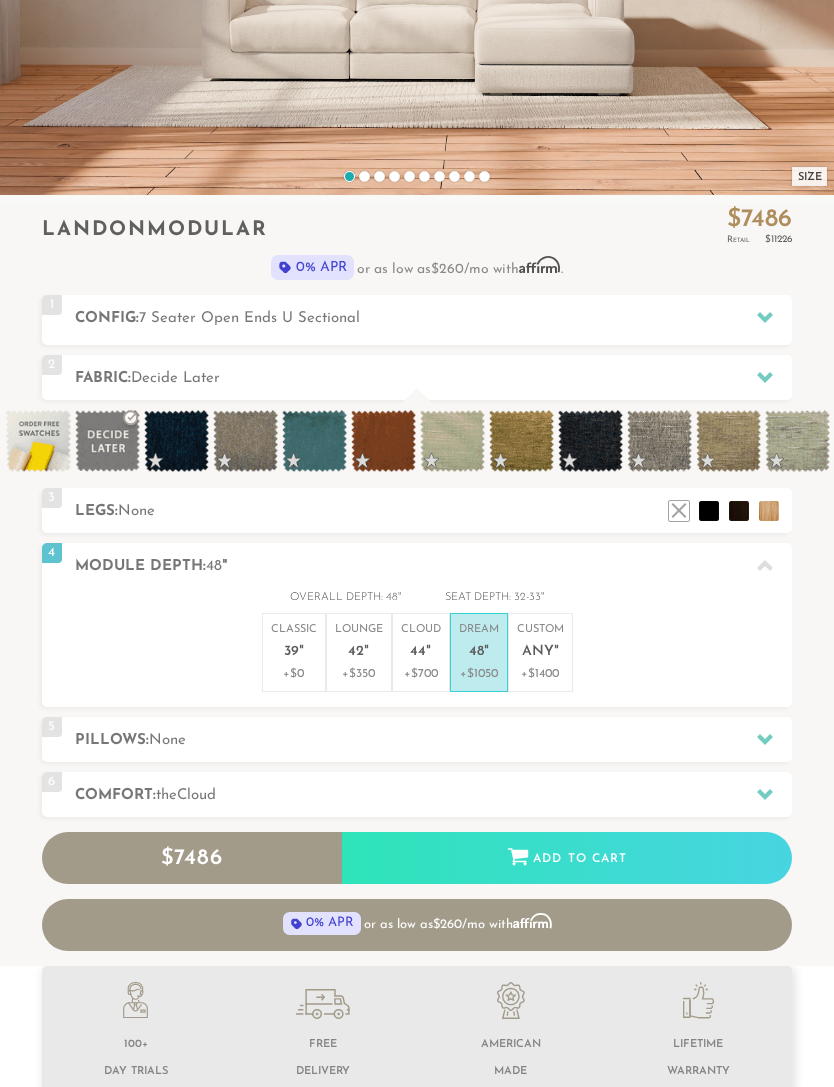 click at bounding box center (765, 565) 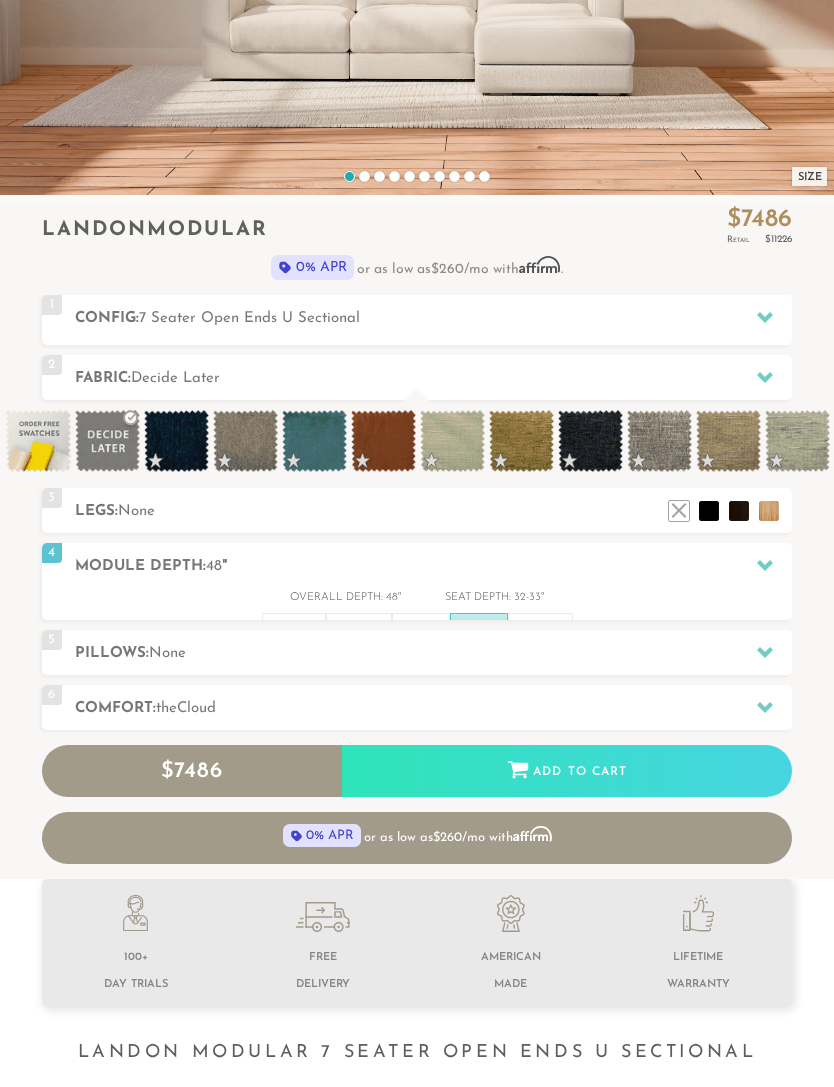 scroll, scrollTop: 18882, scrollLeft: 834, axis: both 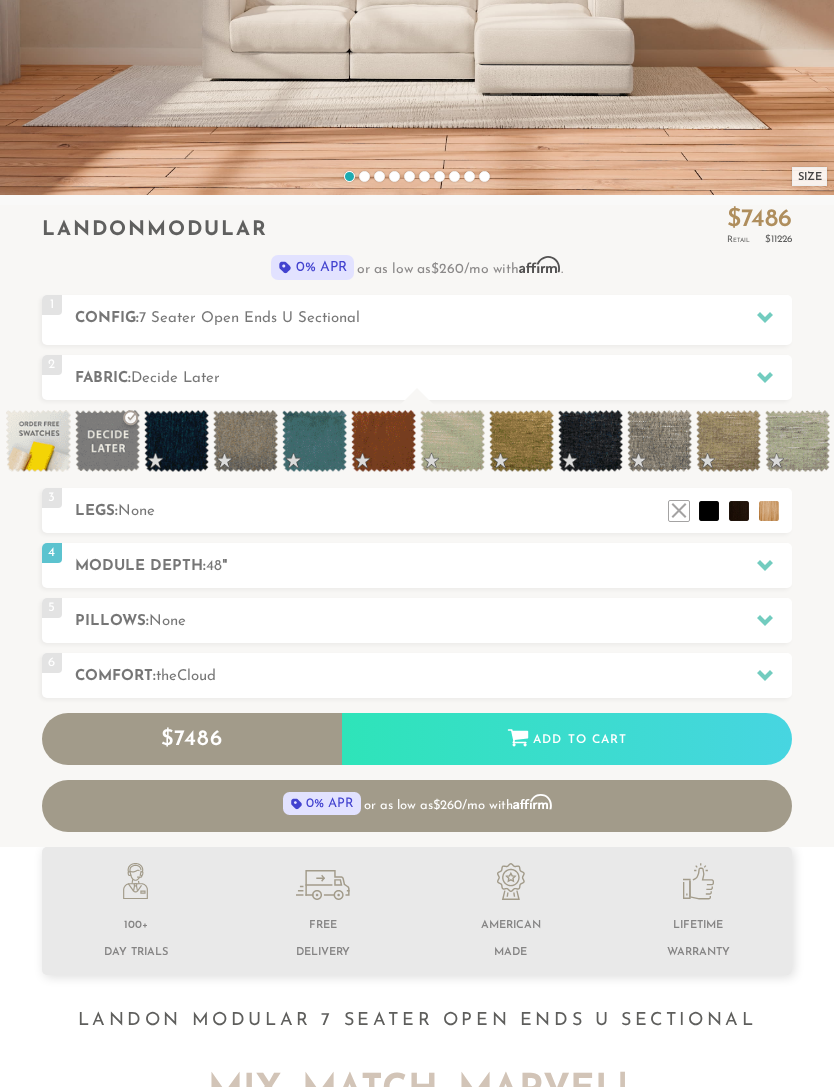 click 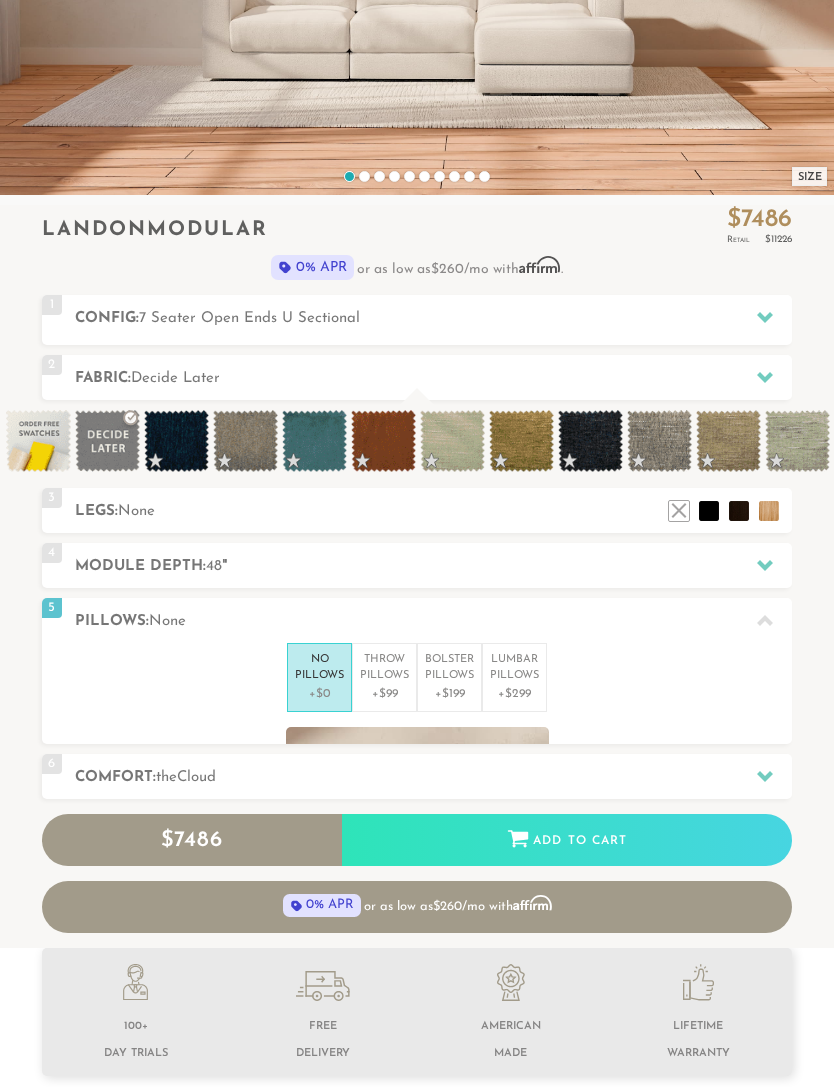 scroll, scrollTop: 19007, scrollLeft: 834, axis: both 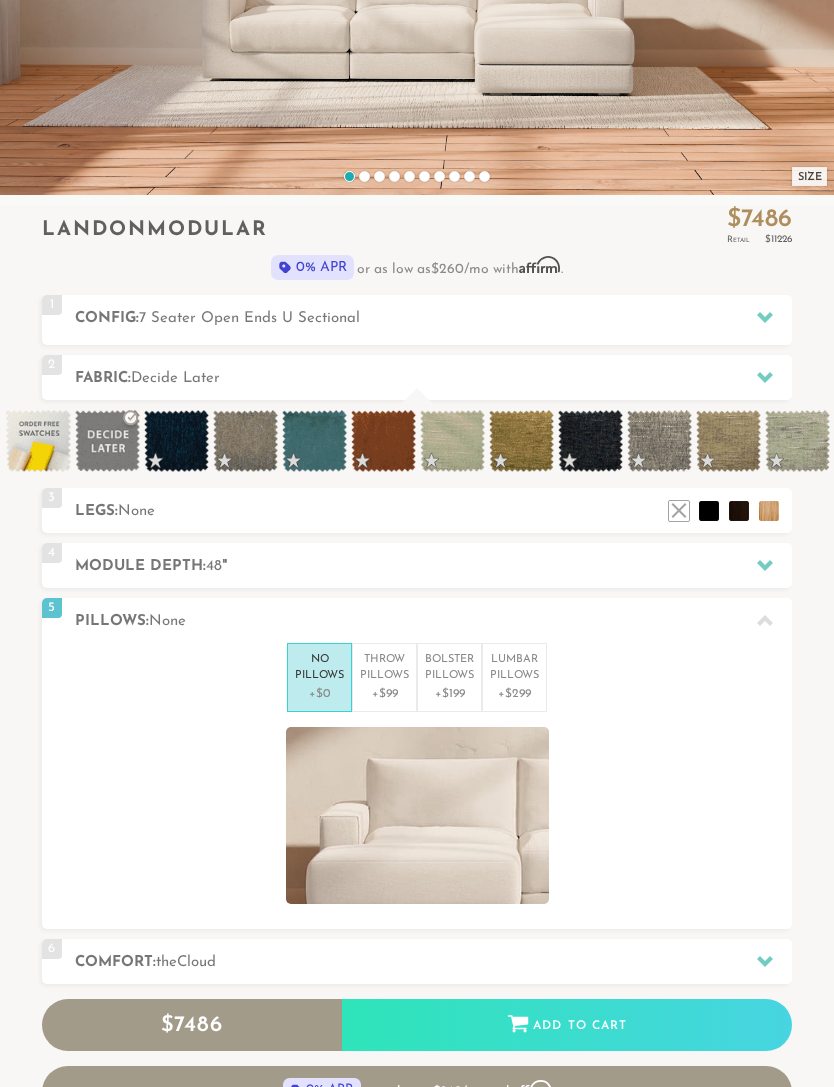 click at bounding box center (765, 620) 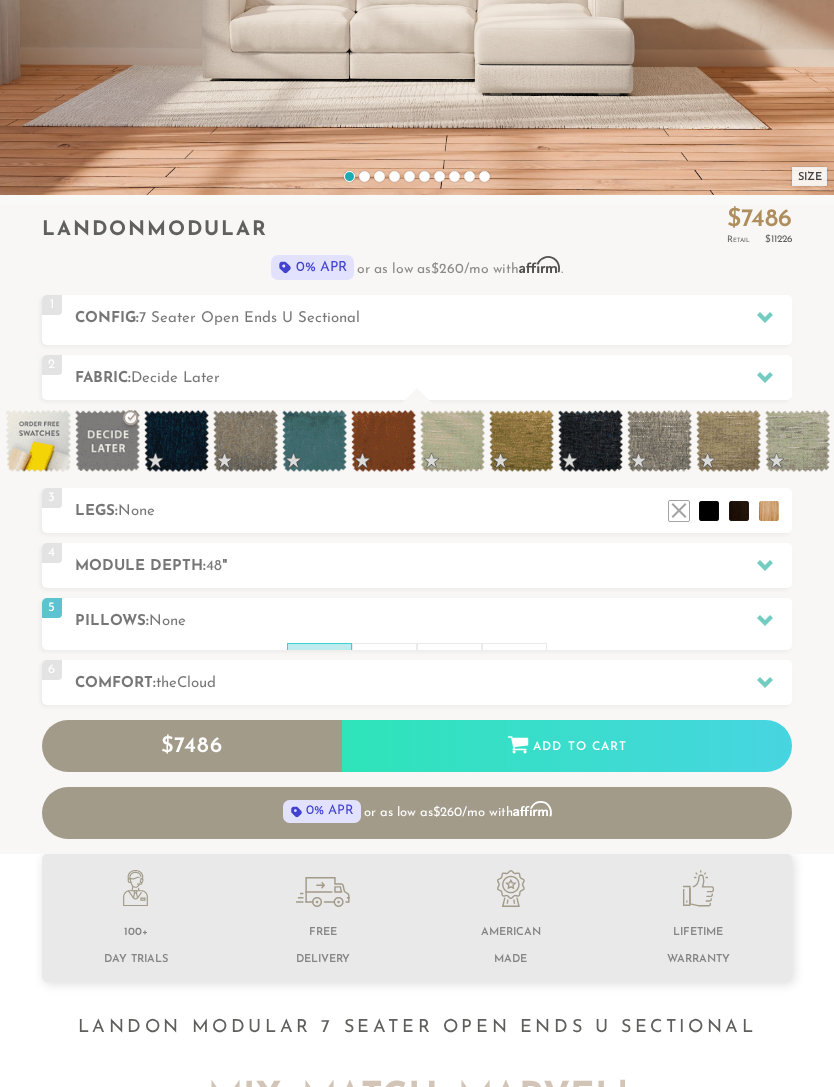 scroll, scrollTop: 18882, scrollLeft: 834, axis: both 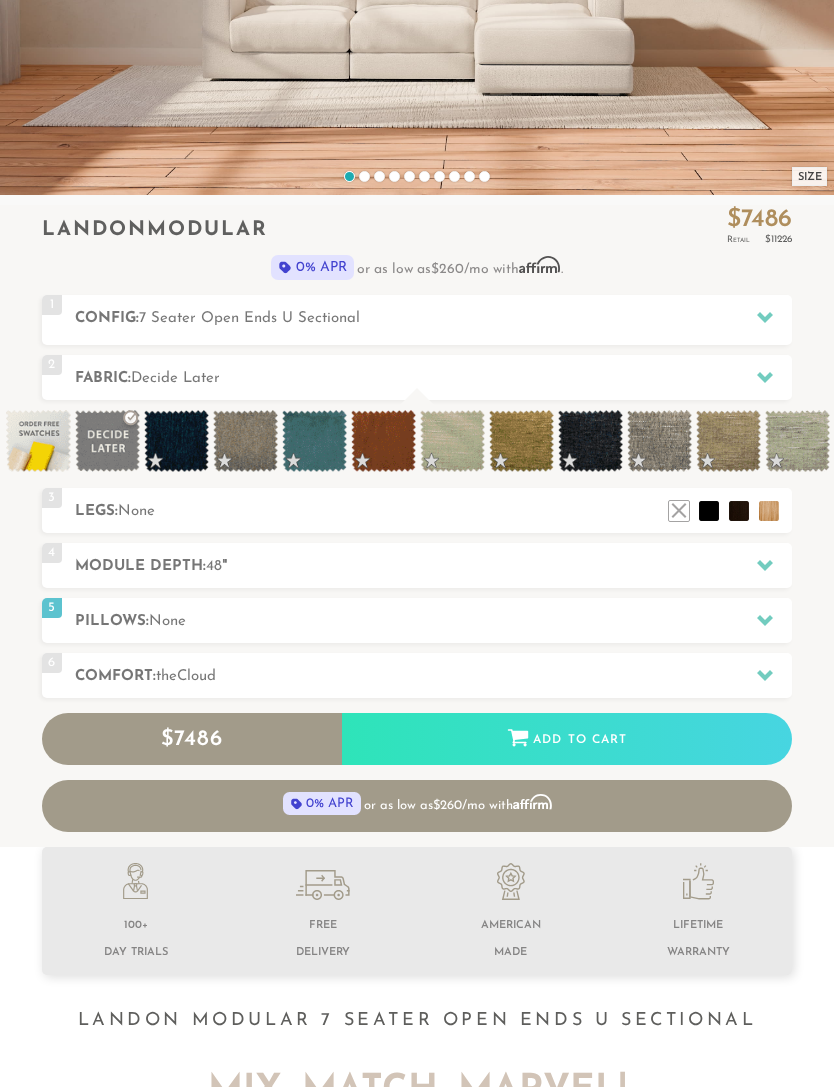 click 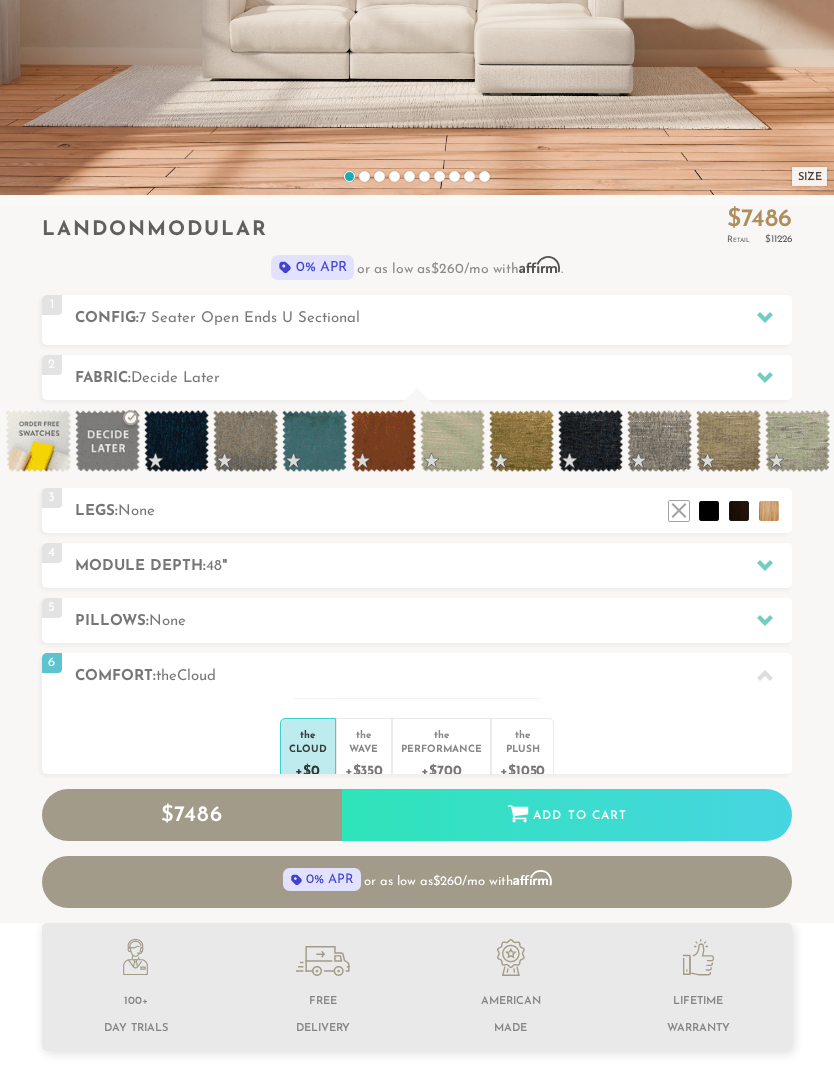 scroll, scrollTop: 19024, scrollLeft: 834, axis: both 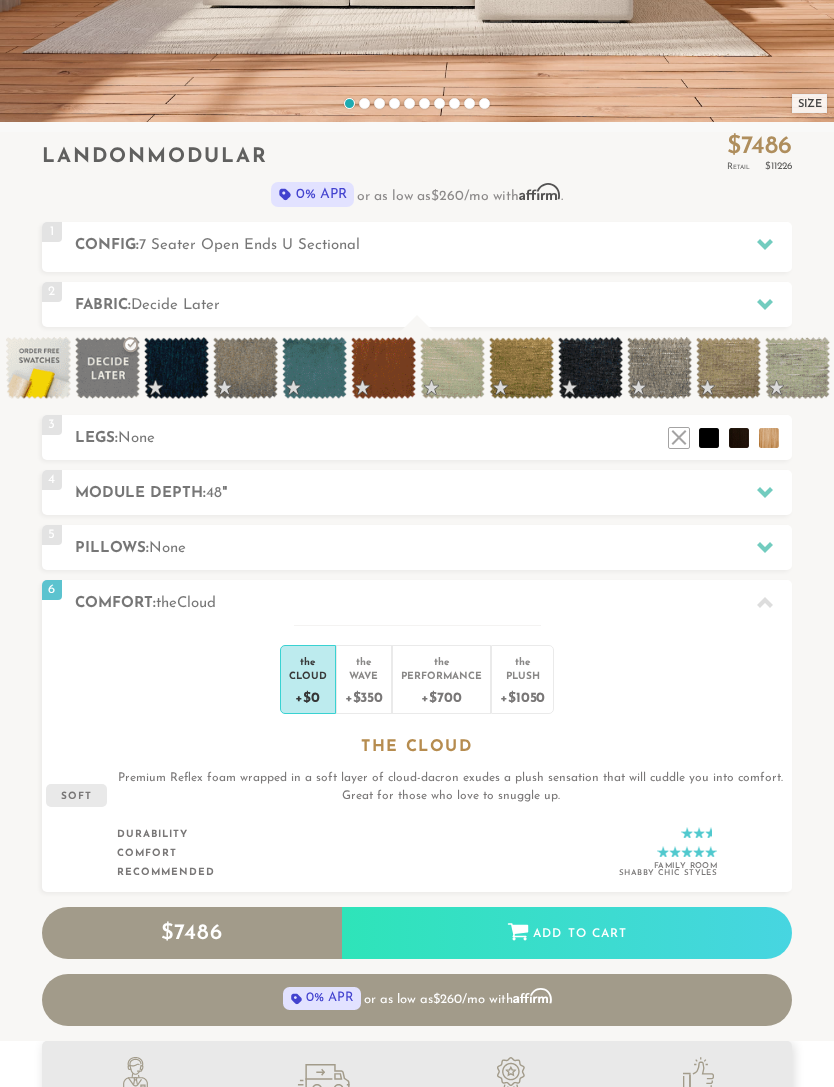 click on "the" at bounding box center [364, 658] 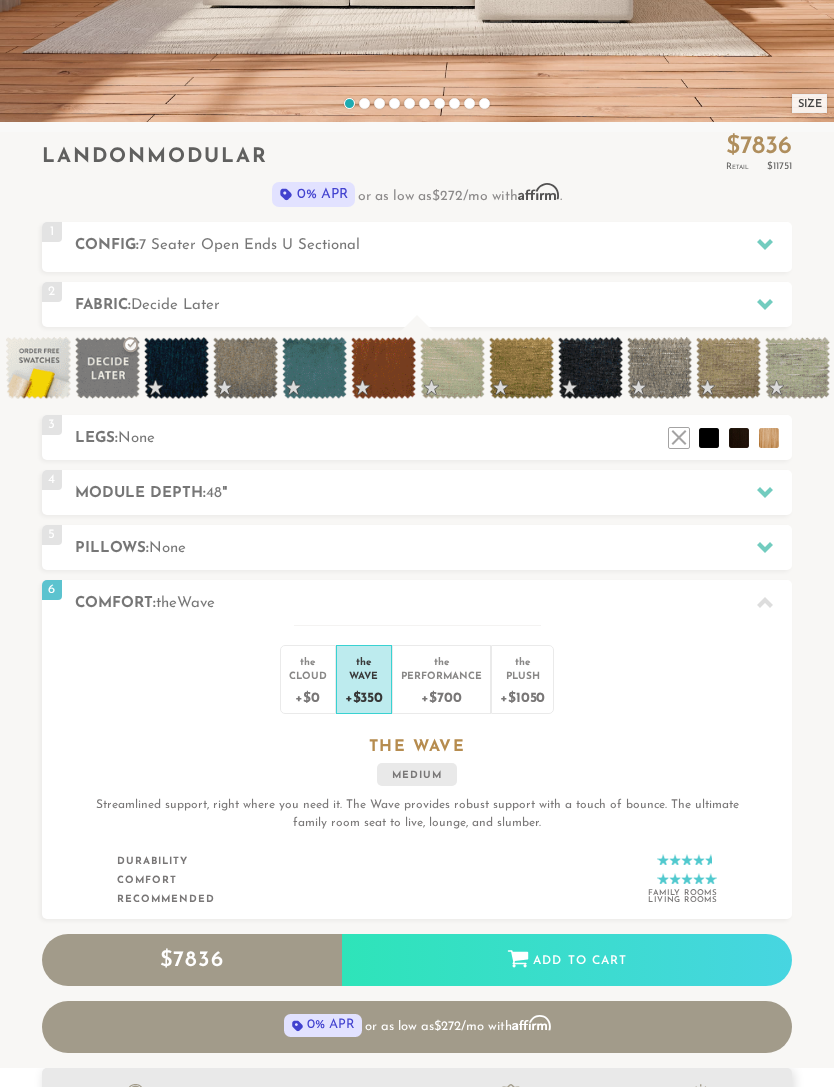 click at bounding box center [765, 602] 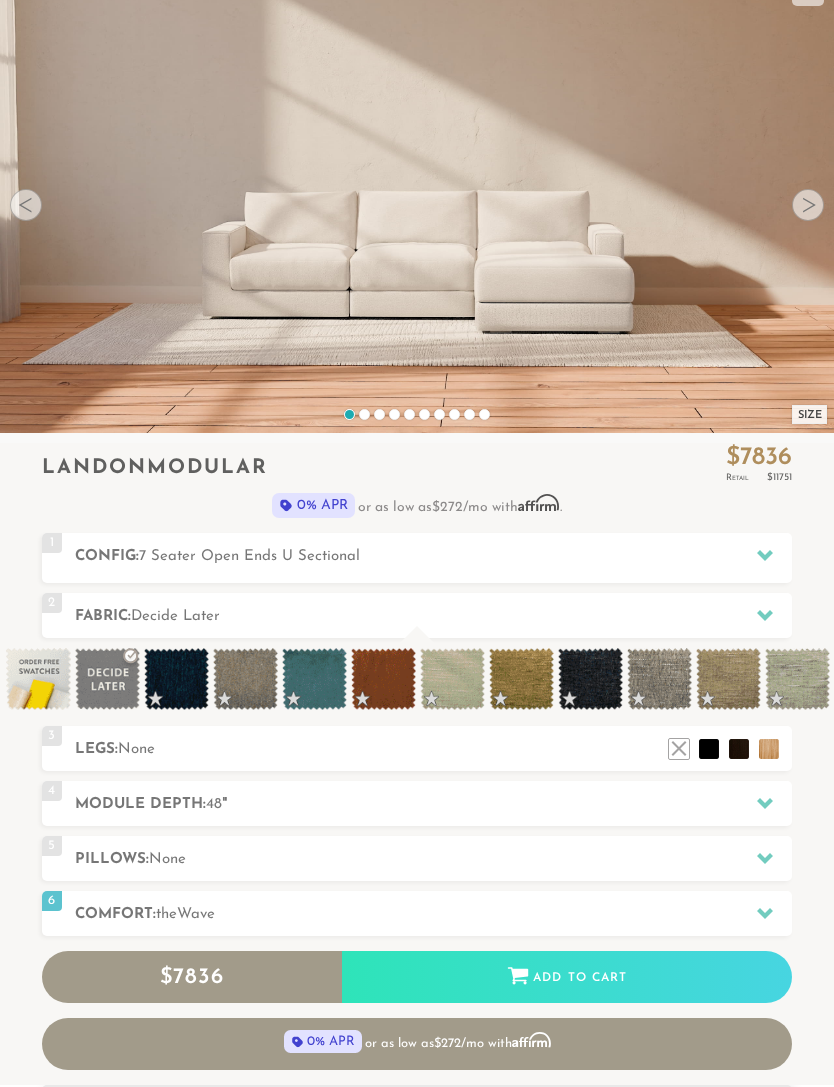 click at bounding box center (176, 679) 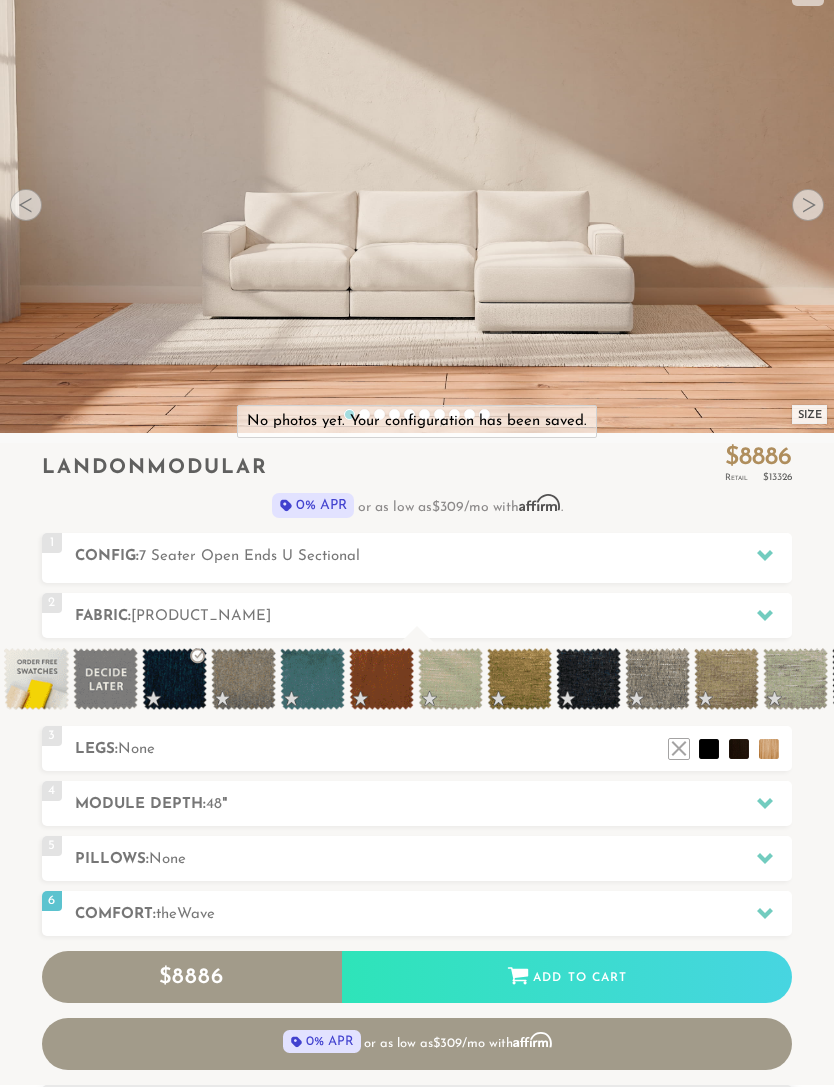 click at bounding box center (381, 679) 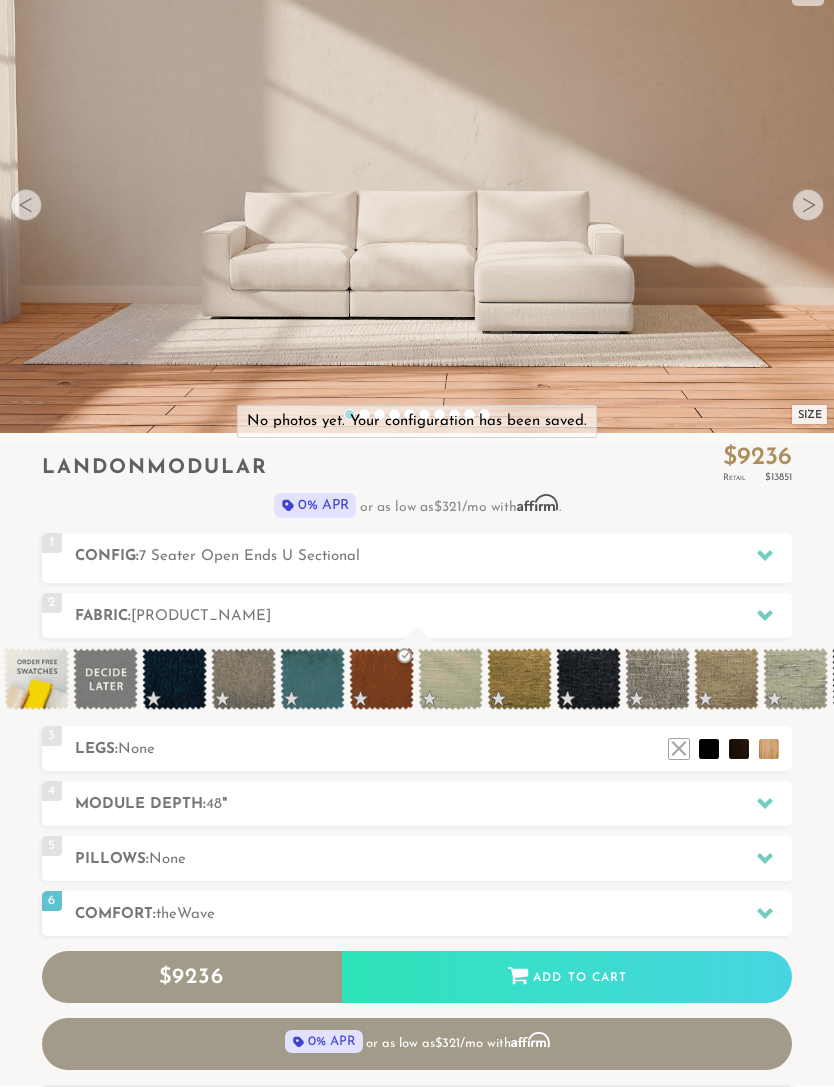 click at bounding box center (450, 679) 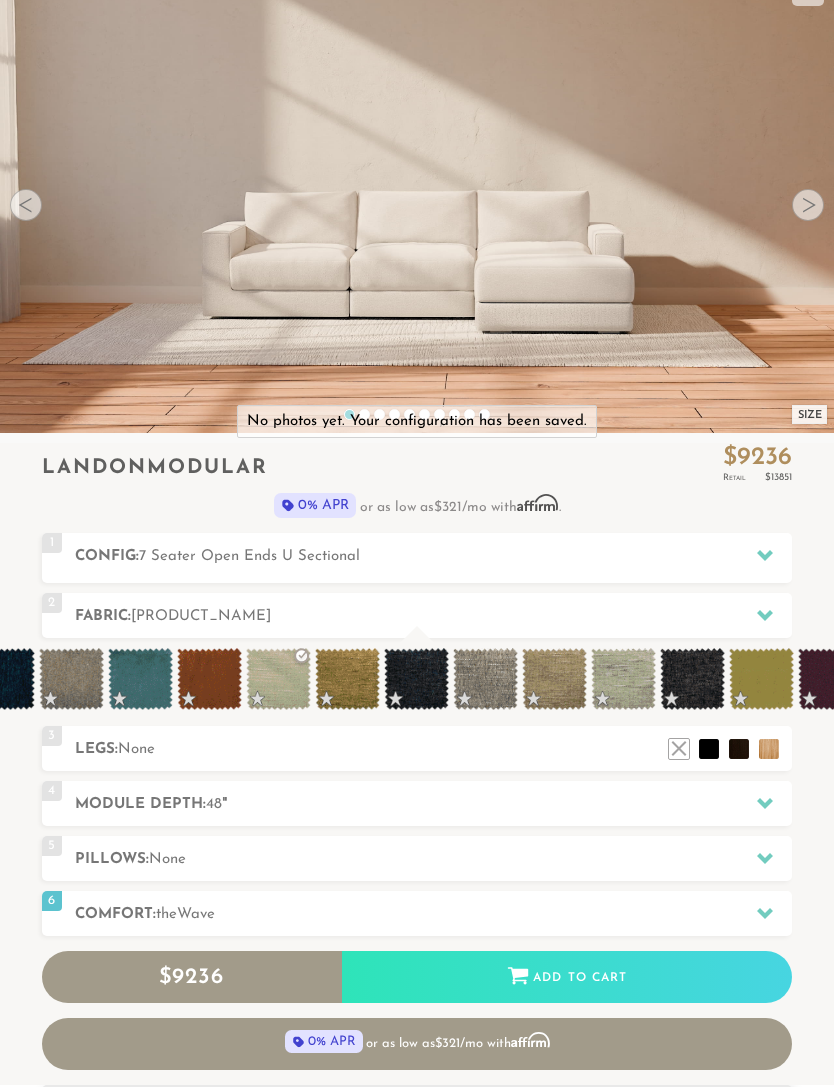click at bounding box center [416, 679] 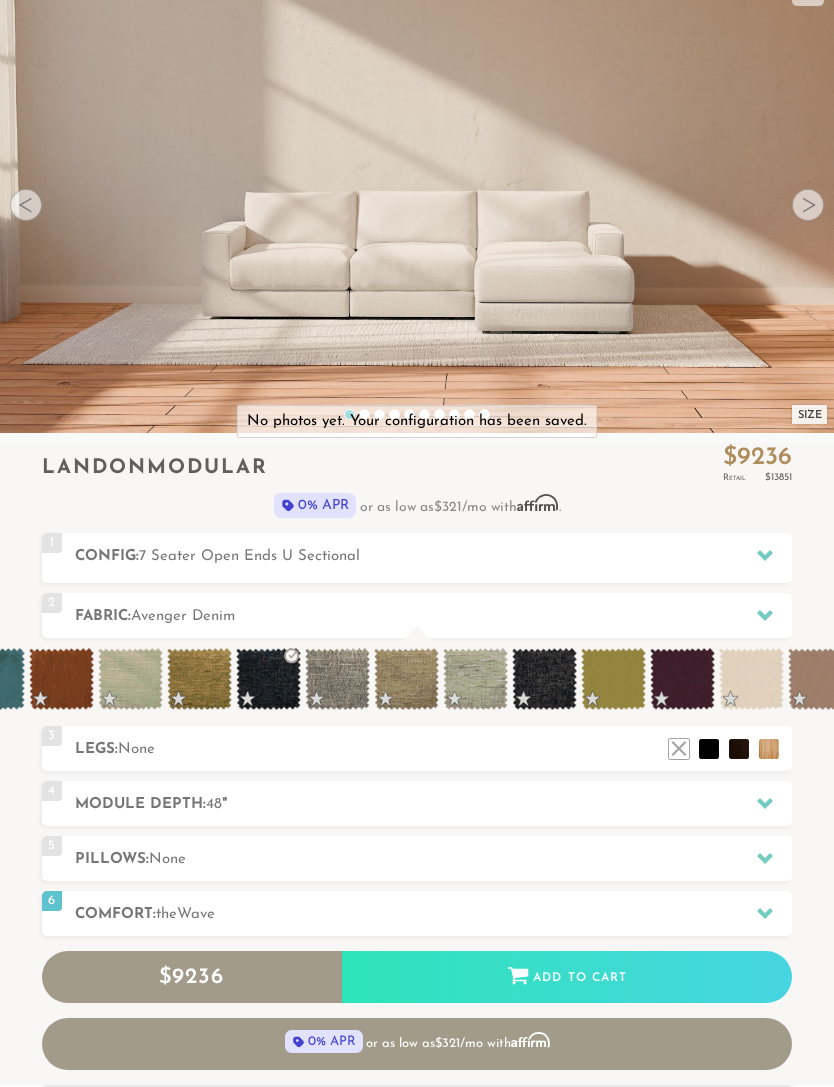 click at bounding box center (544, 679) 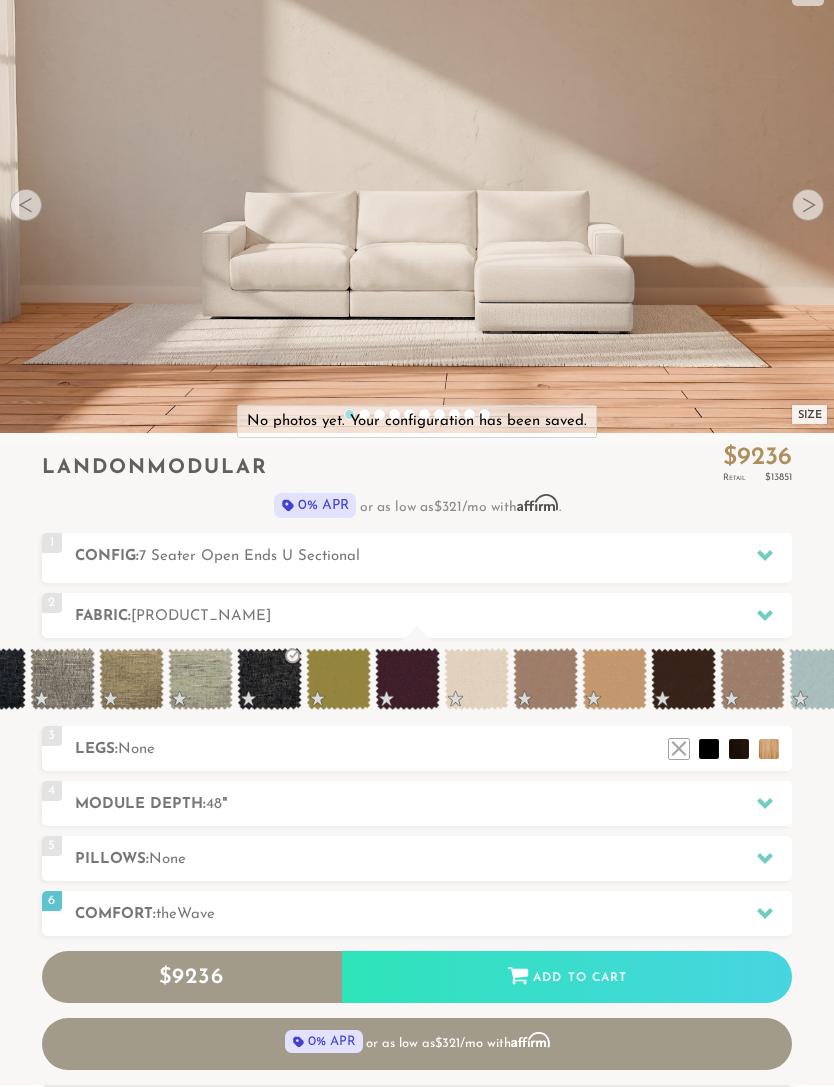 click at bounding box center [407, 679] 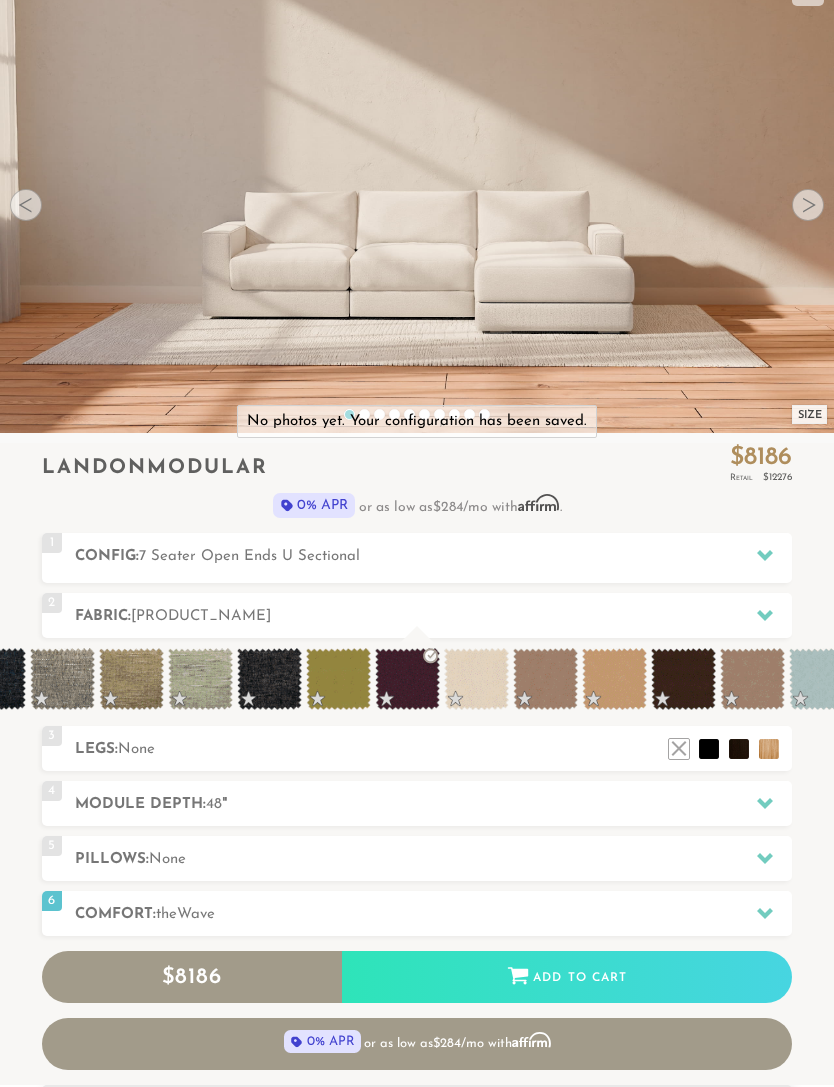 click at bounding box center [338, 679] 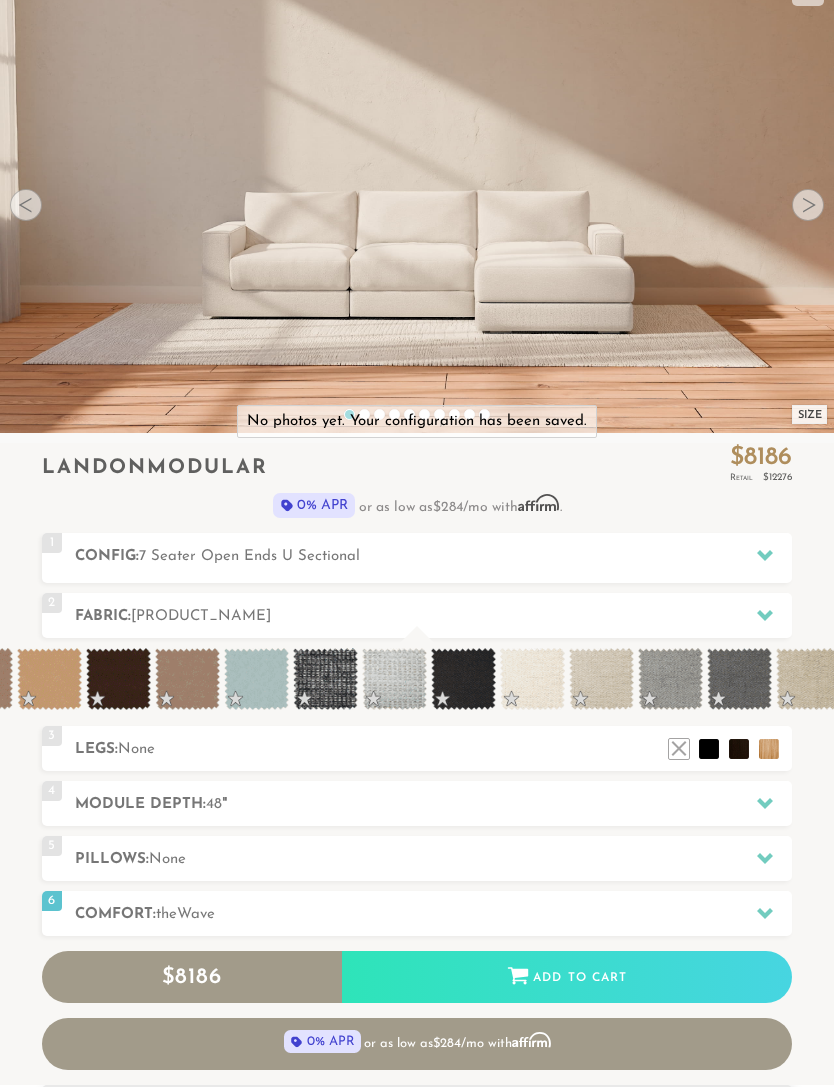 click at bounding box center [325, 679] 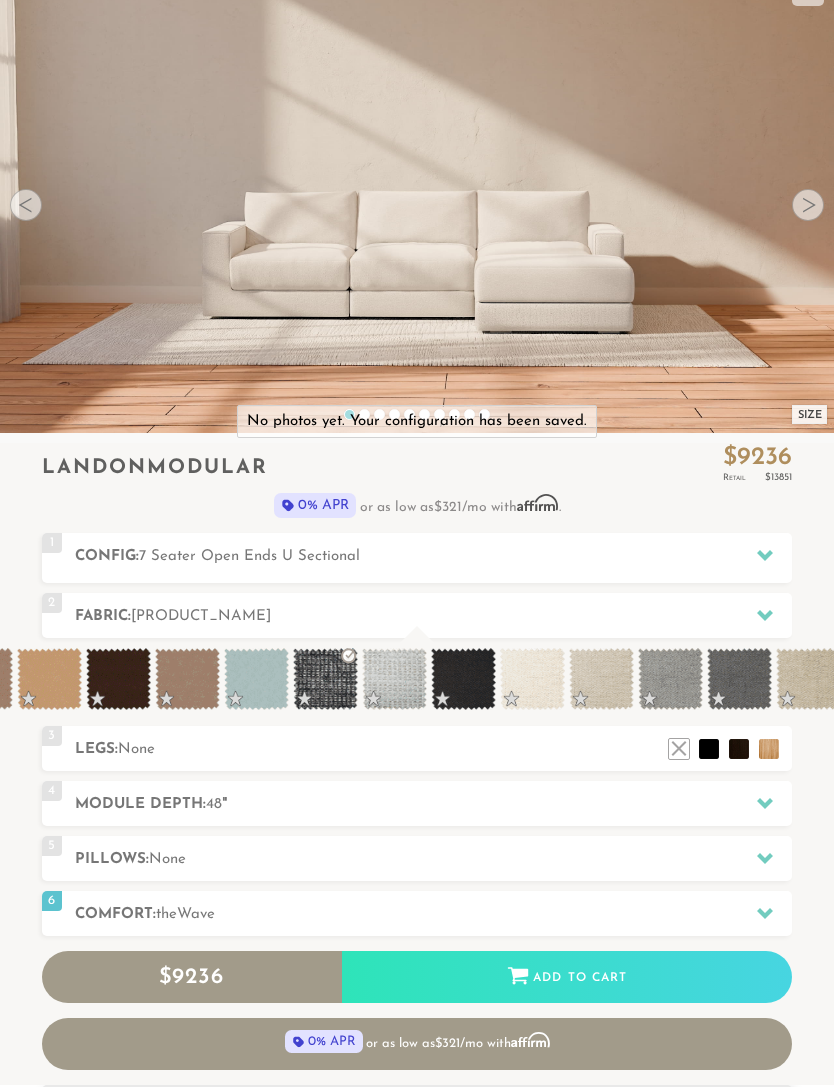 click at bounding box center (463, 679) 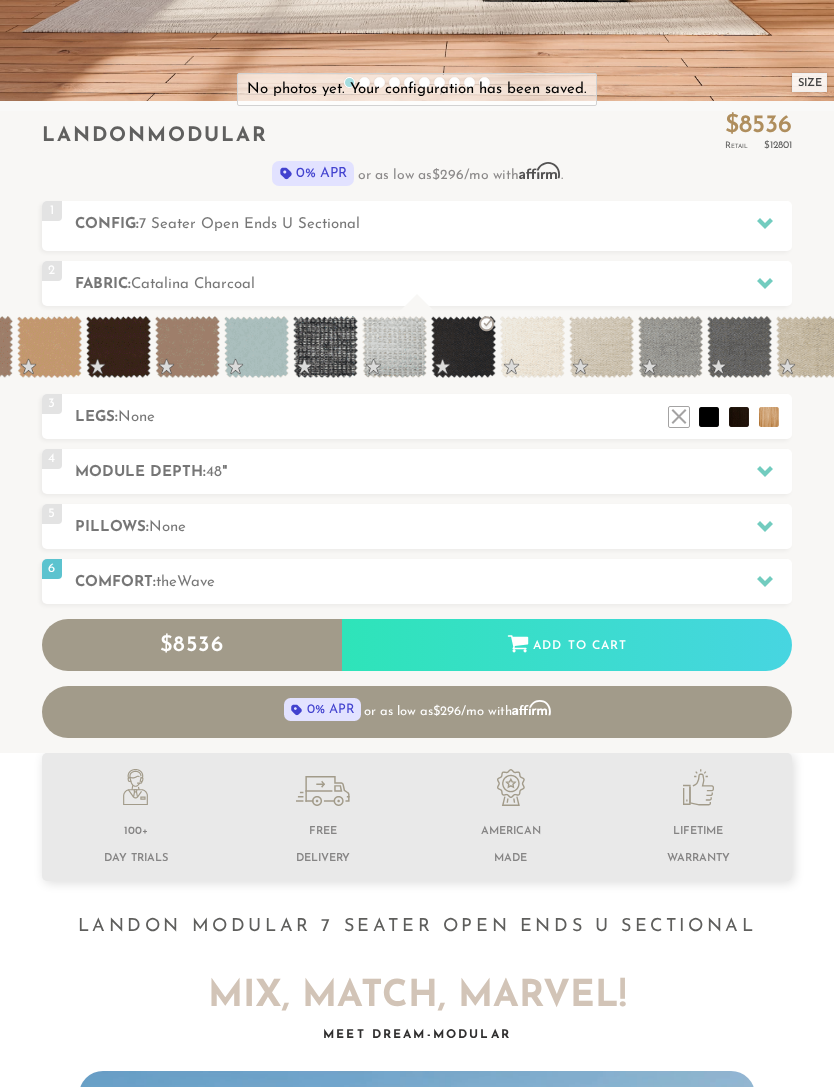 click at bounding box center [765, 223] 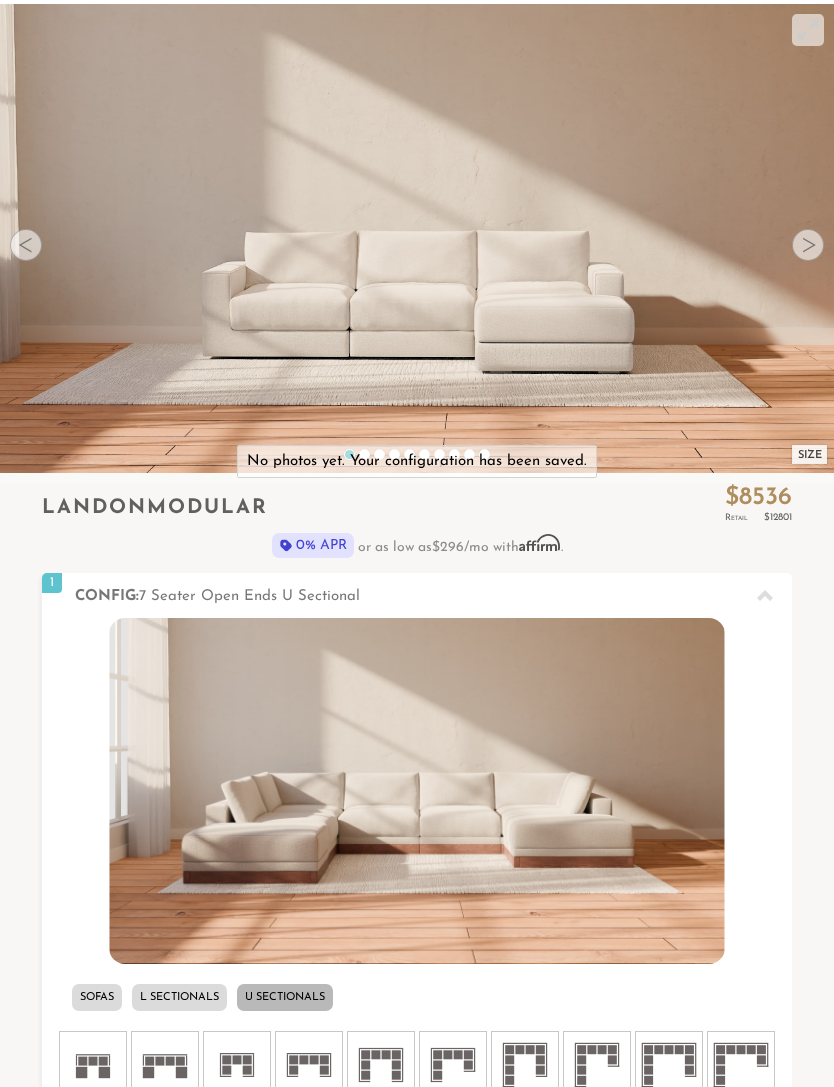 click on "Introducing
[PRODUCT_NAME]
$ [PRICE]
Retail  $ [PRICE]
$ [PRICE]
Retail
$ [PRICE]
0% APR  or as low as  $ [PRICE] /mo with  Affirm .  See if you qualify
Orders Typically Delivered in 6 Weeks" at bounding box center (417, 528) 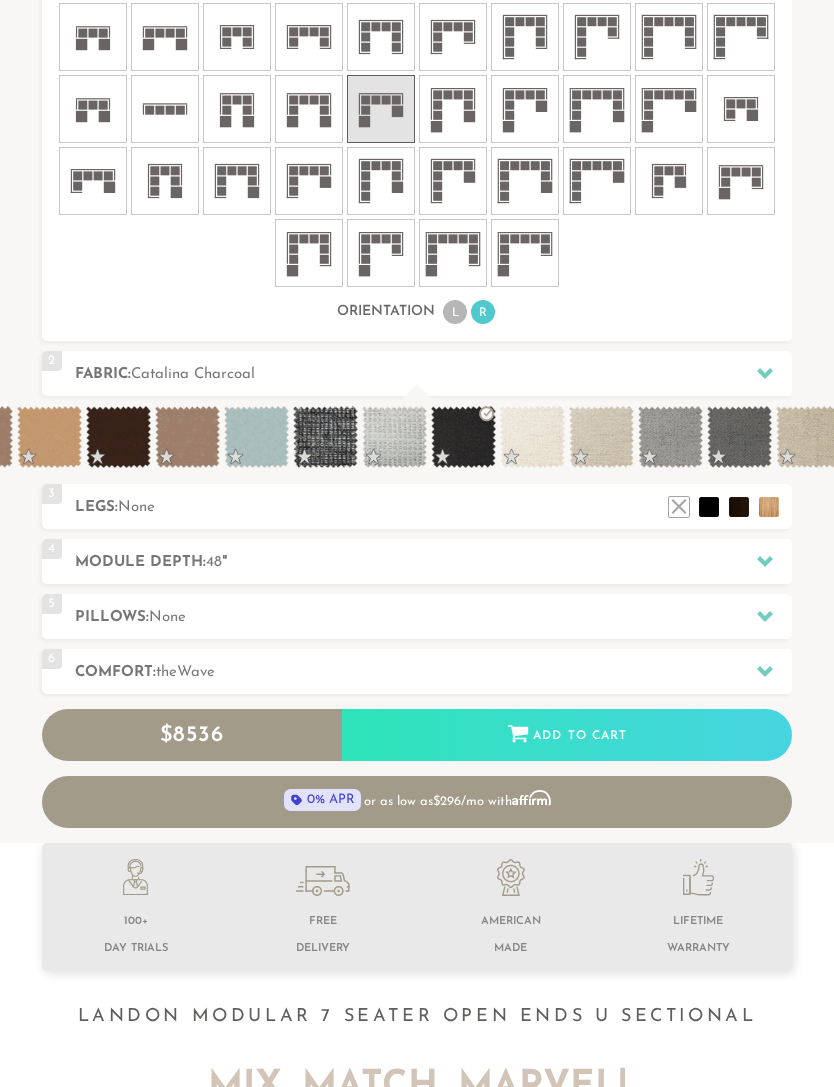 click on "0% APR  or as low as  $296 /mo with  Affirm" at bounding box center (417, 802) 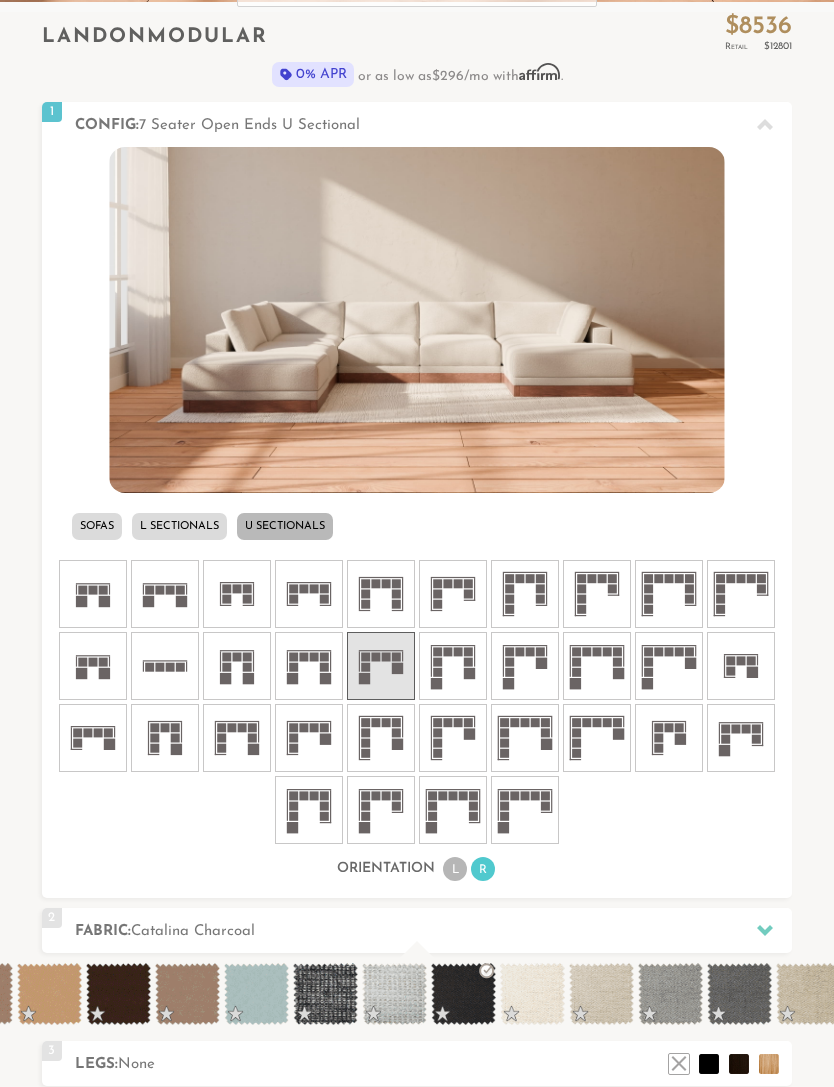 scroll, scrollTop: 618, scrollLeft: 0, axis: vertical 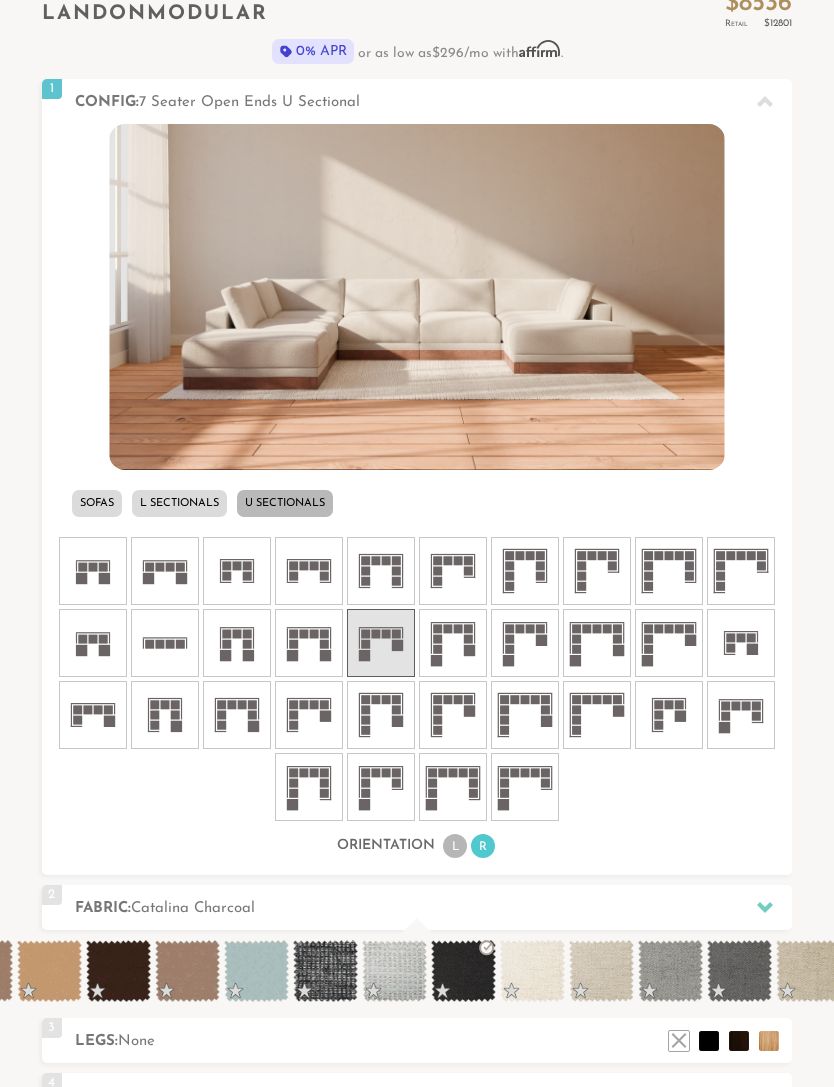 click 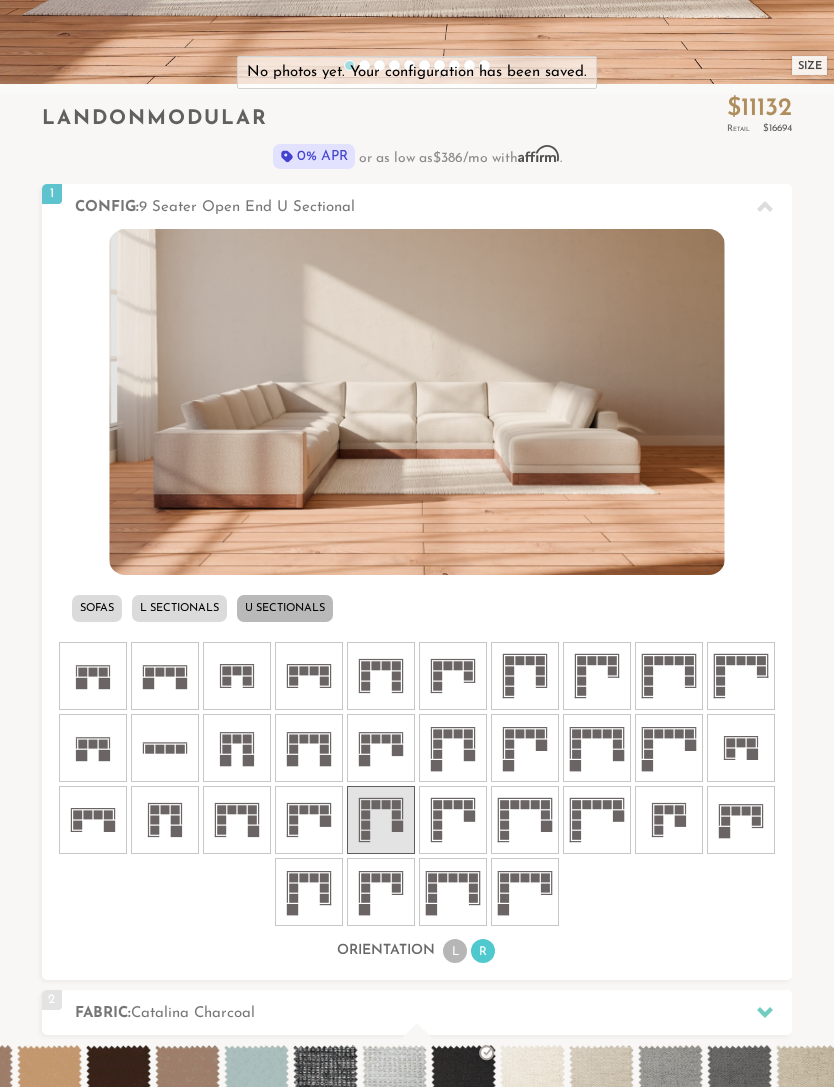 scroll, scrollTop: 514, scrollLeft: 0, axis: vertical 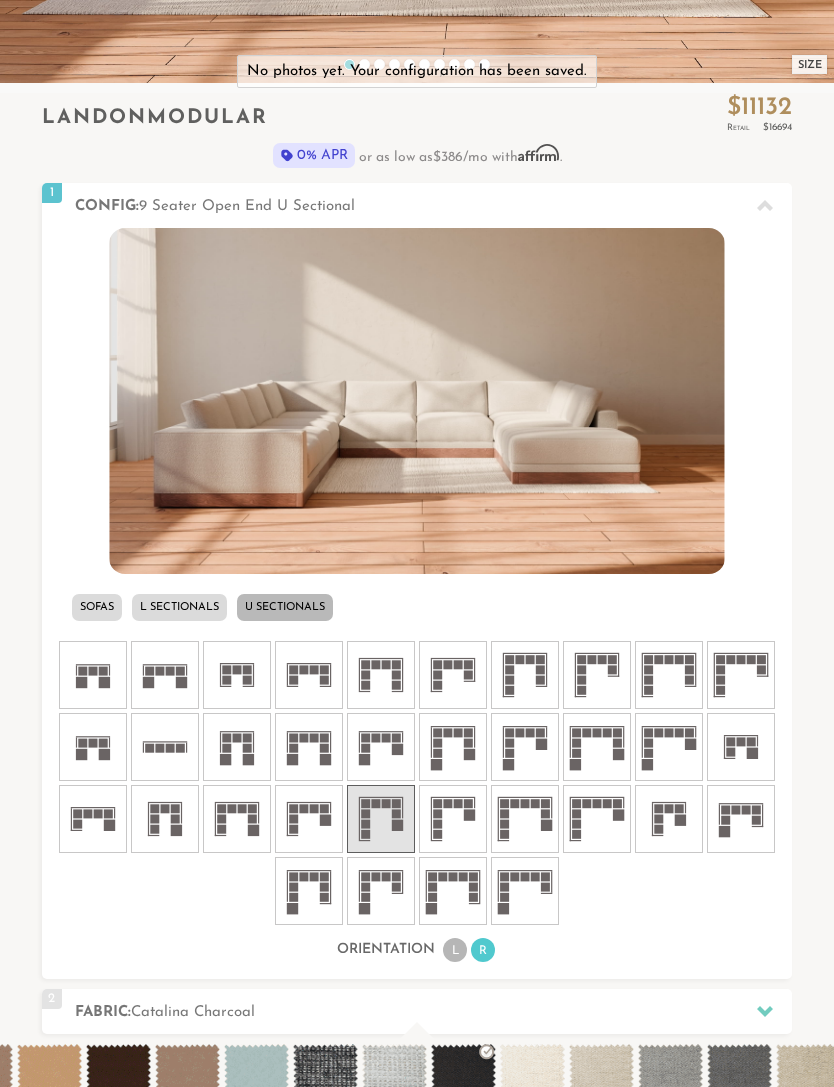 click 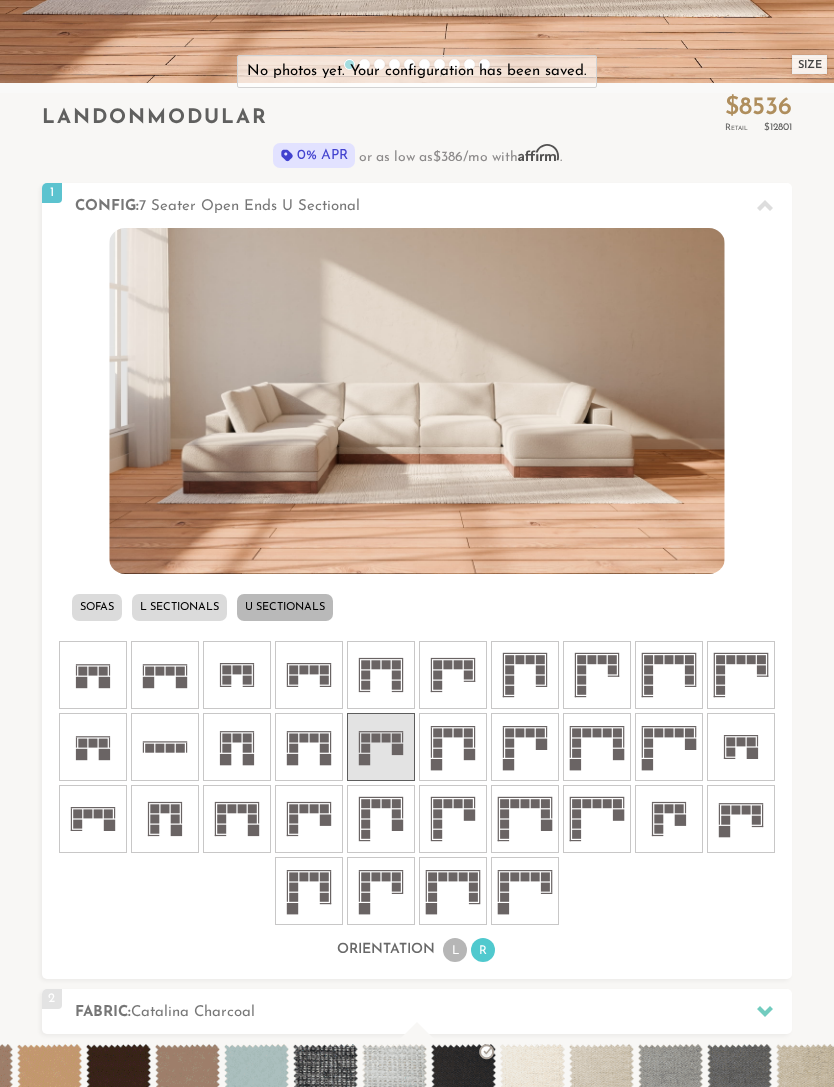 scroll, scrollTop: 515, scrollLeft: 0, axis: vertical 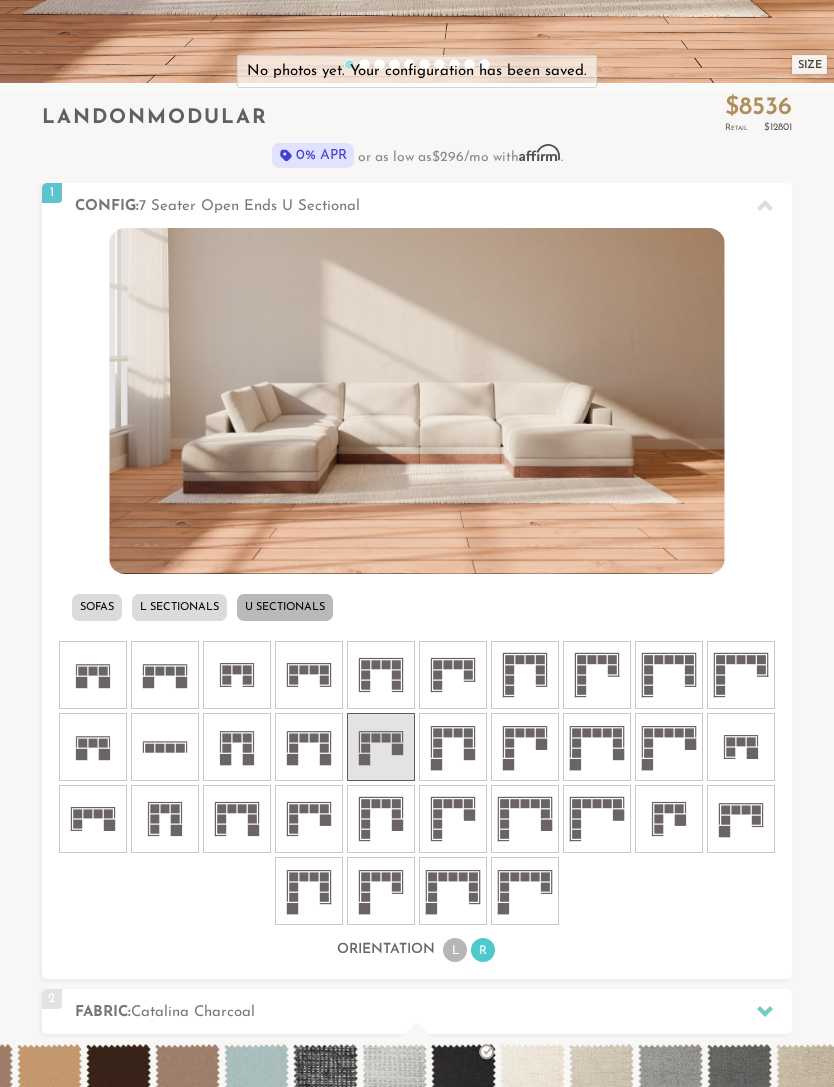 click 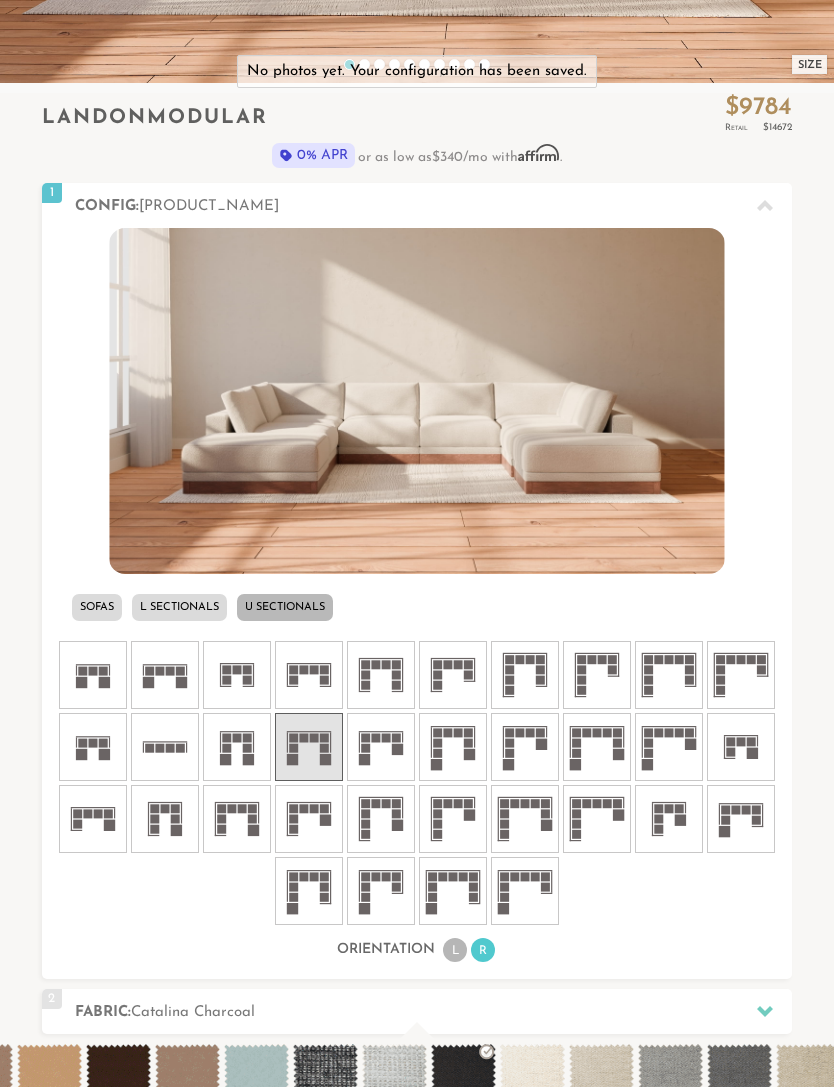 click 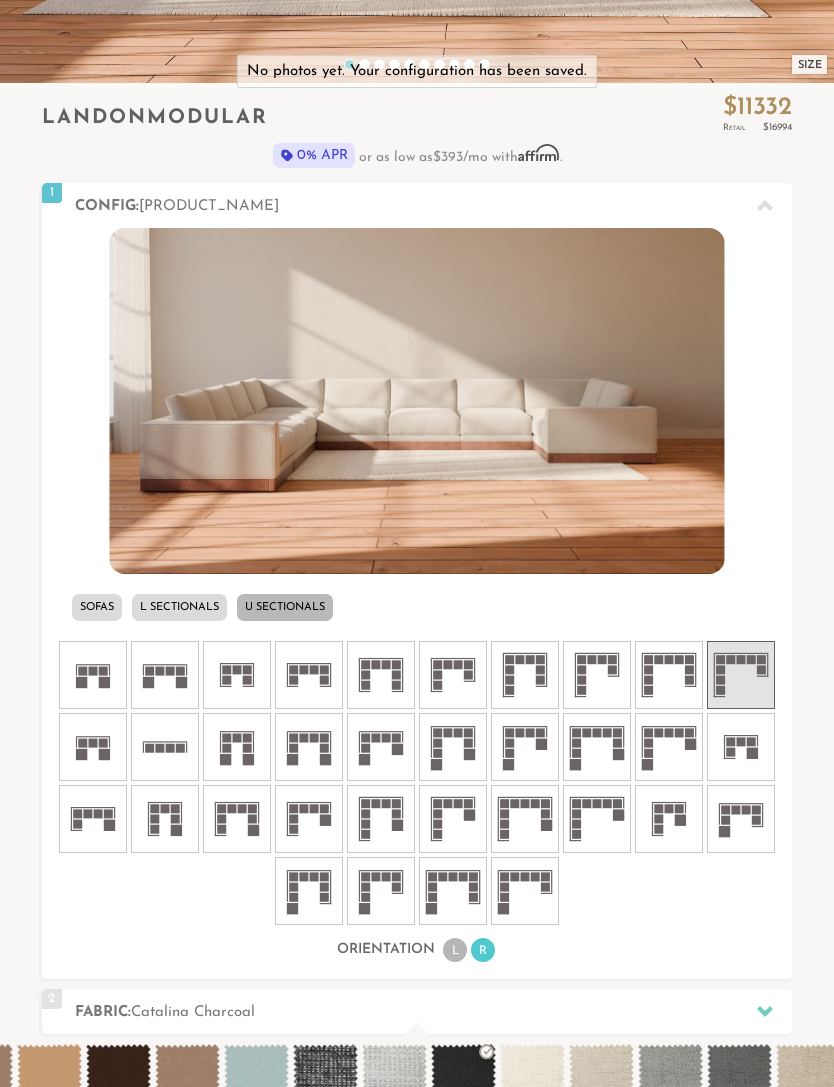 click 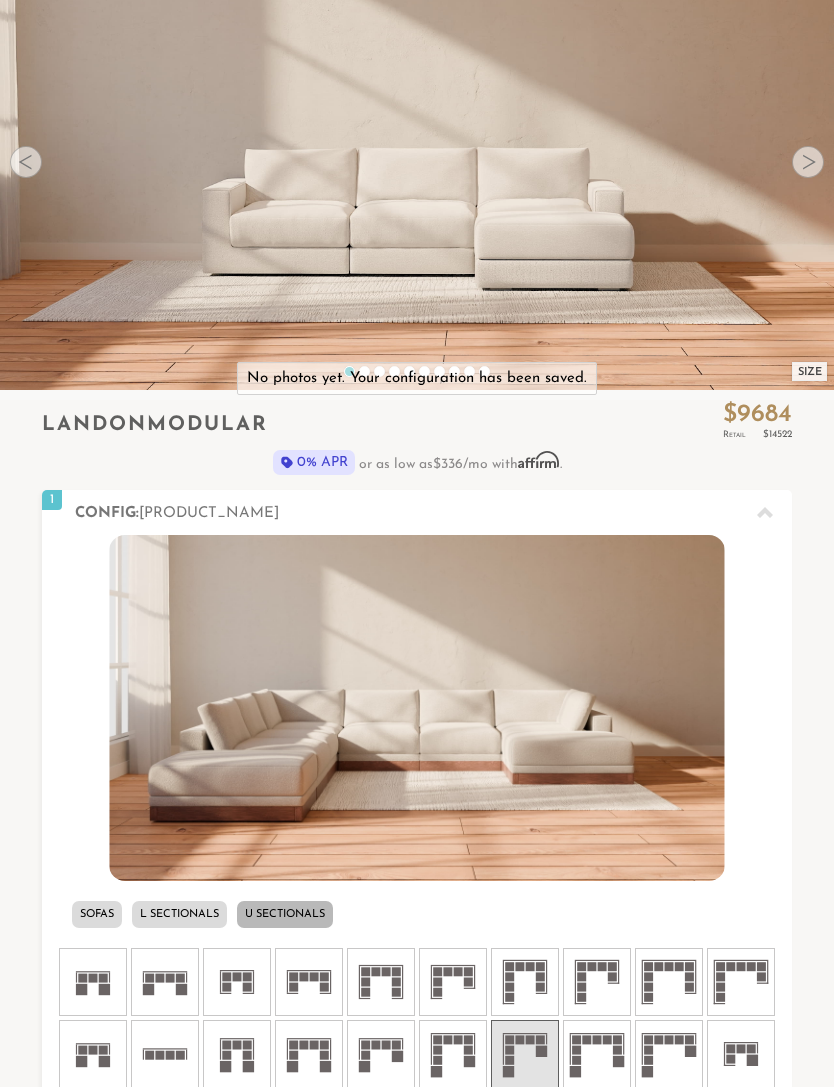 scroll, scrollTop: 0, scrollLeft: 0, axis: both 